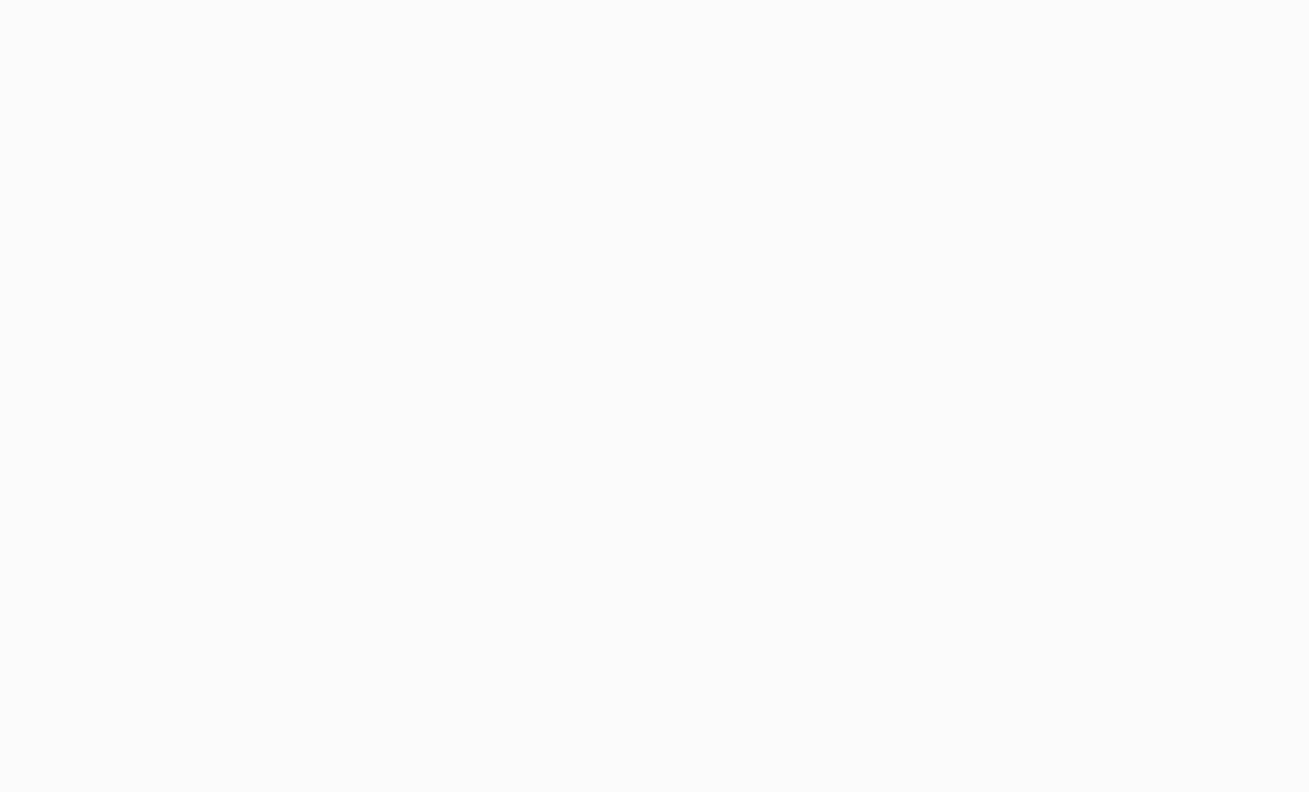 scroll, scrollTop: 0, scrollLeft: 0, axis: both 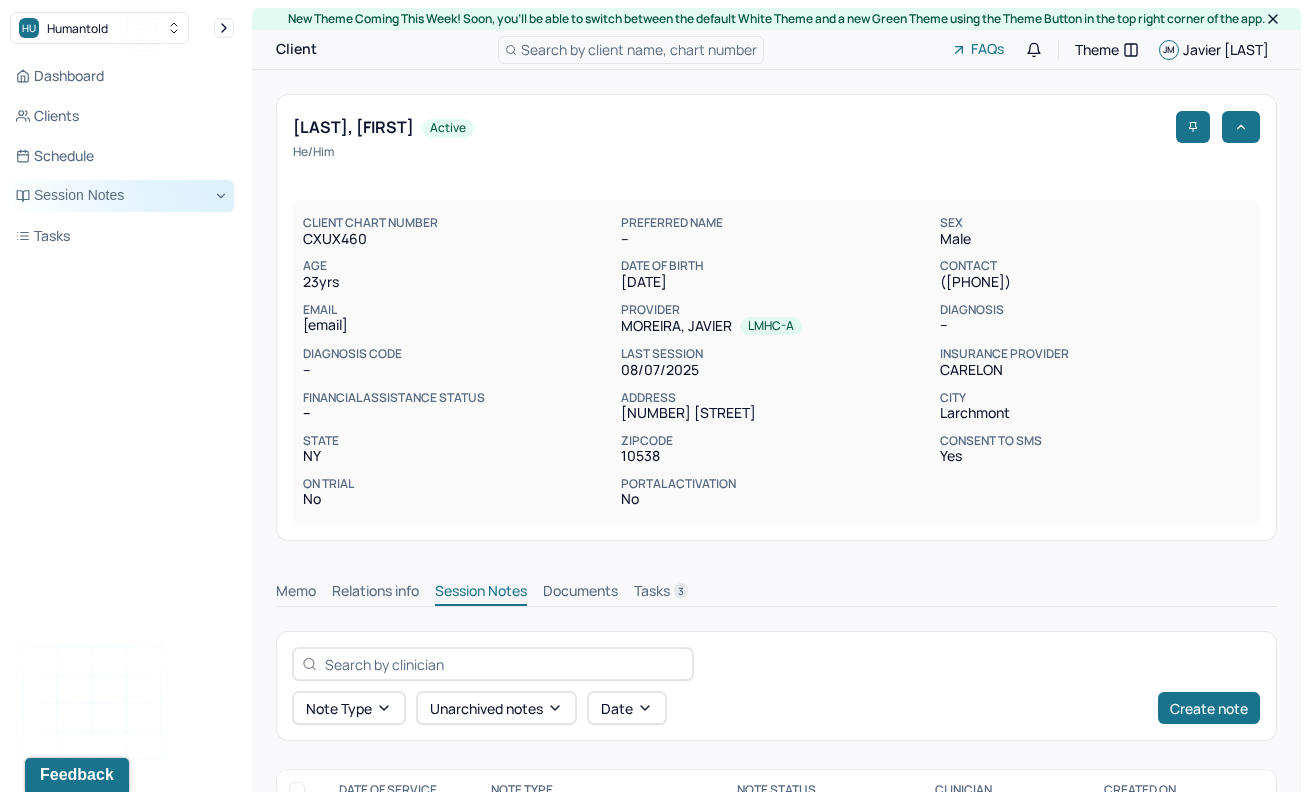 click on "Session Notes" at bounding box center [122, 196] 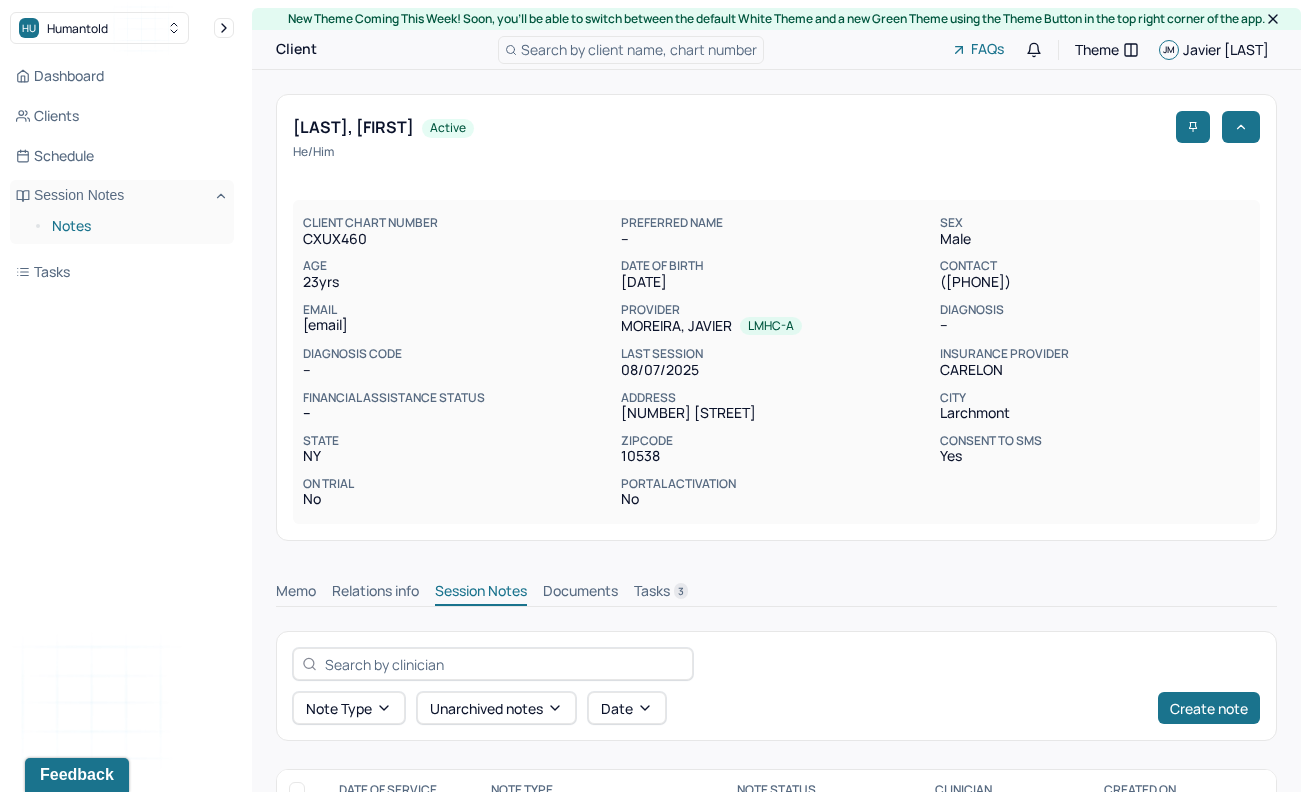 click on "Notes" at bounding box center [135, 226] 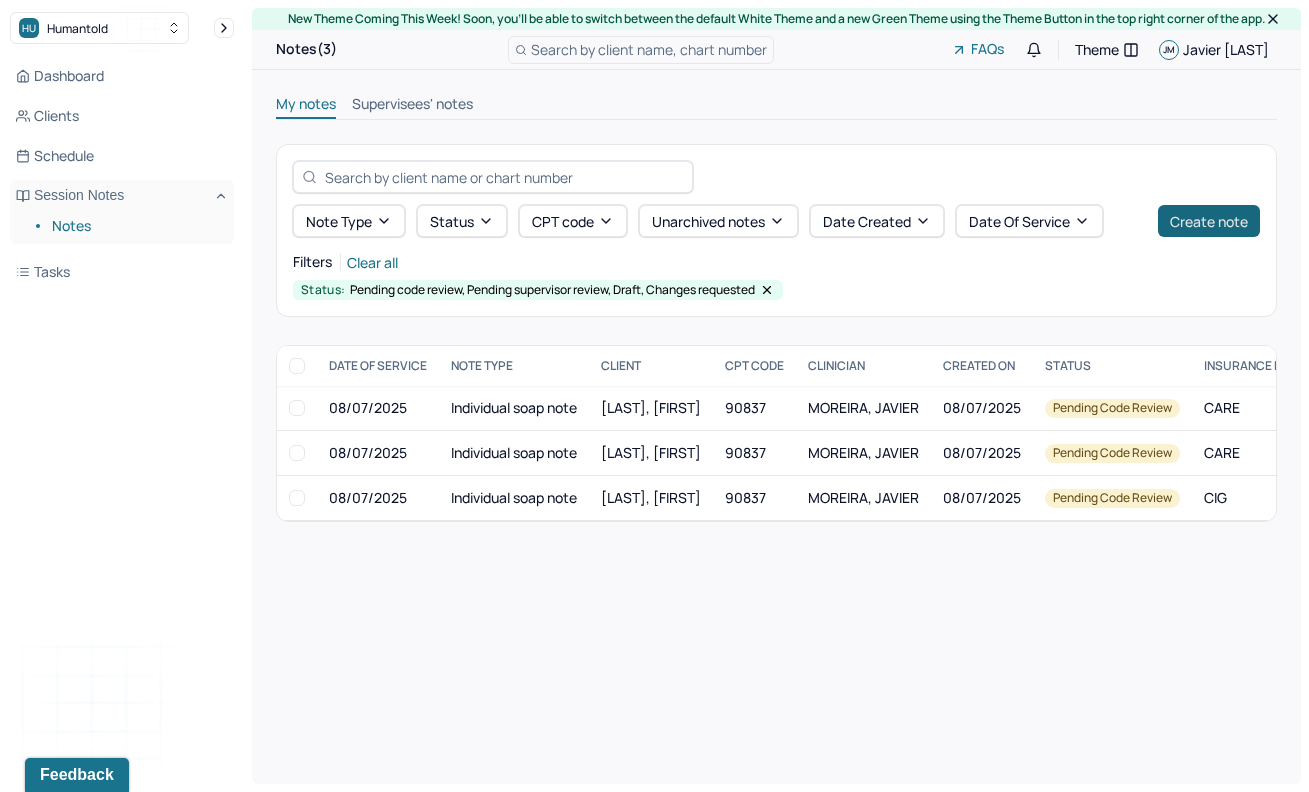 click on "Create note" at bounding box center [1209, 221] 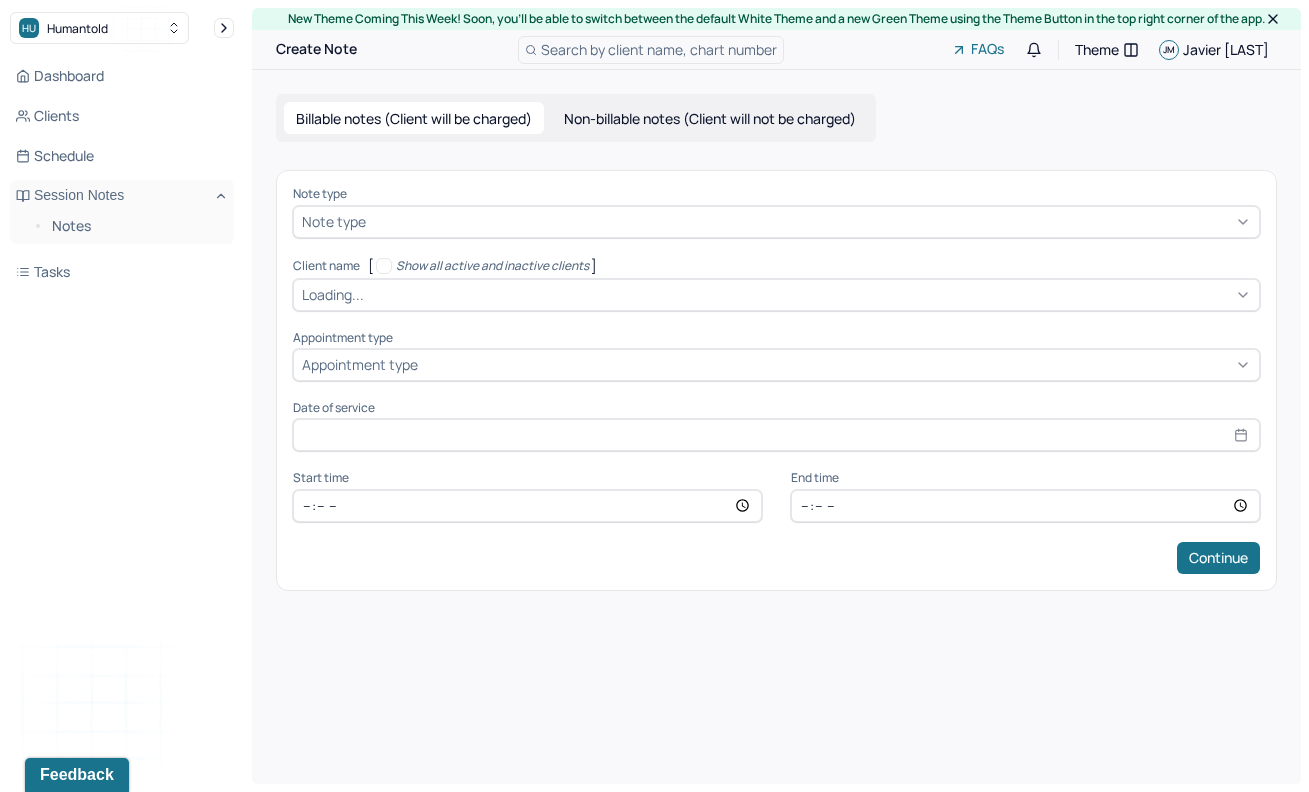 click at bounding box center [810, 221] 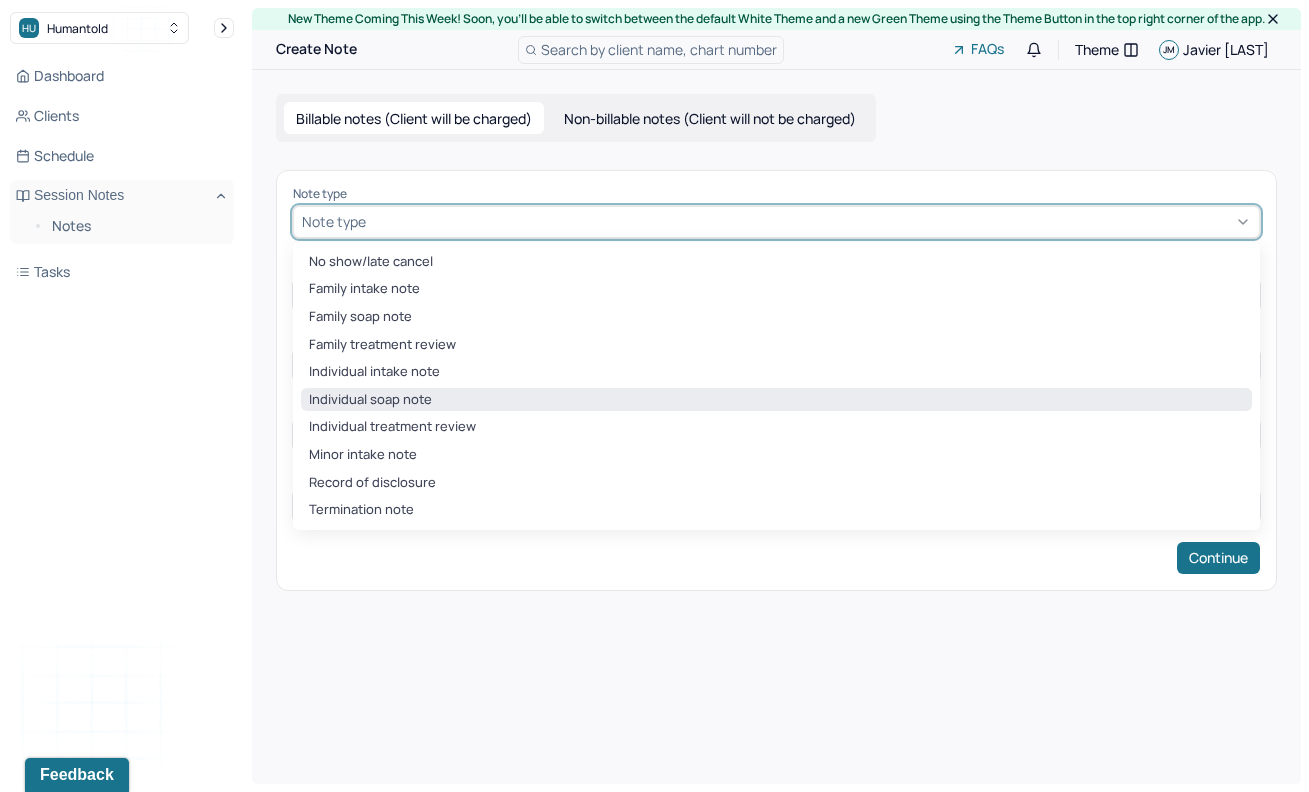 click on "Individual soap note" at bounding box center [776, 400] 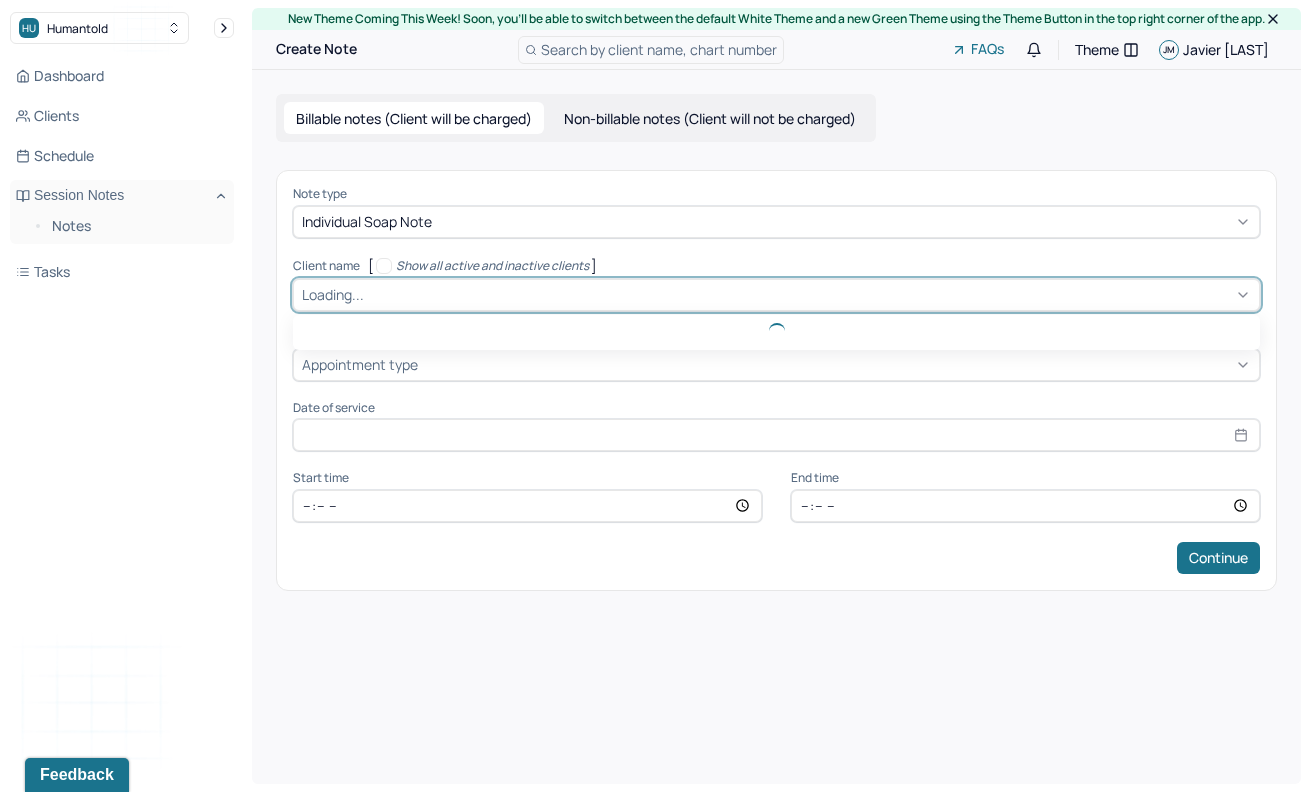 click at bounding box center (809, 294) 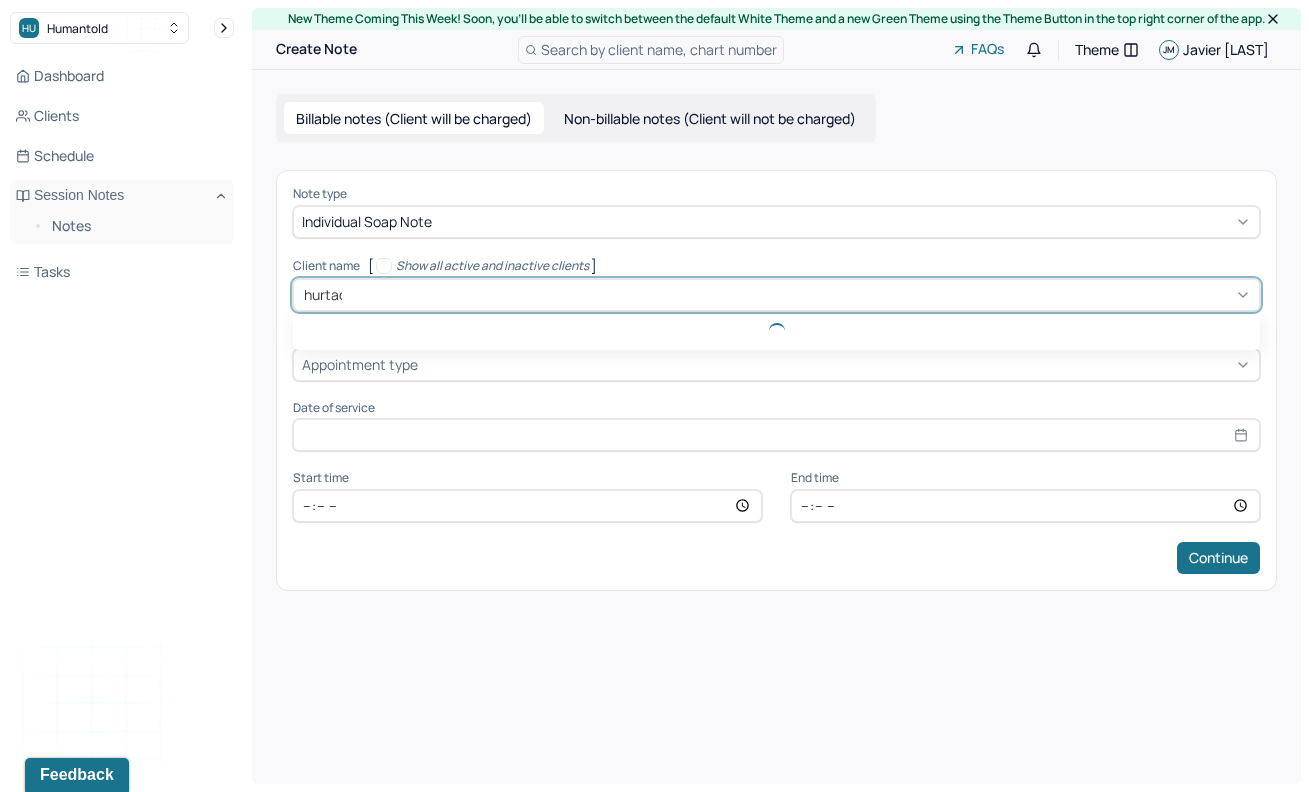 type on "[LAST]" 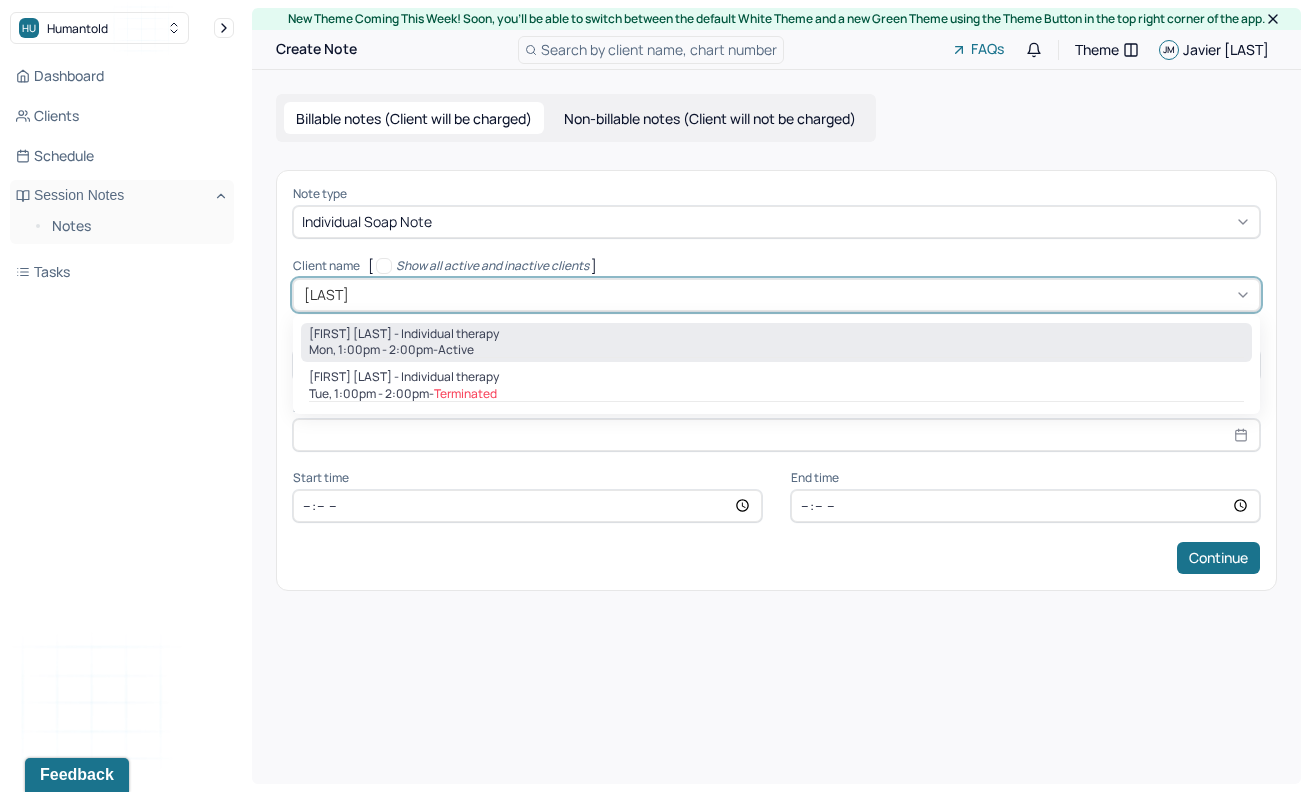 click on "[FIRST] [LAST] - Individual therapy" at bounding box center (404, 334) 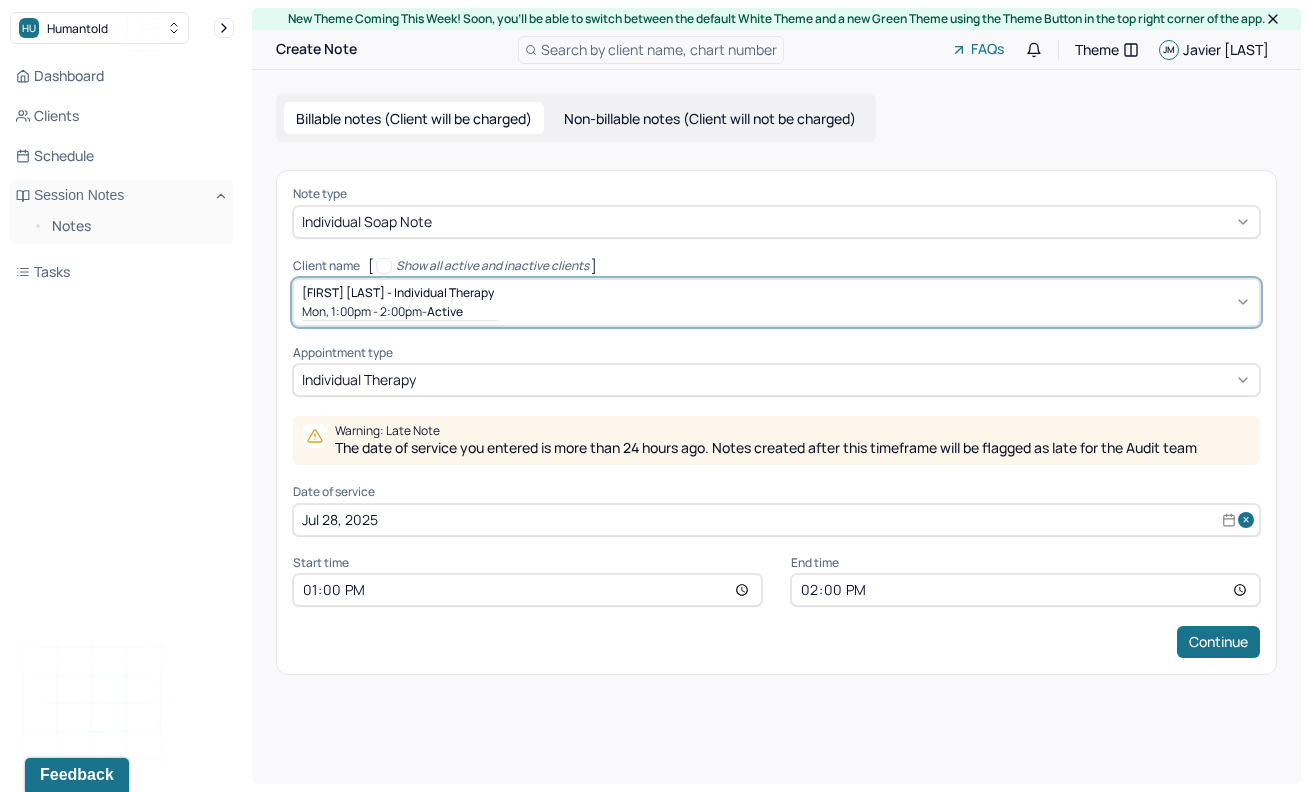 click on "Jul 28, 2025" at bounding box center [776, 520] 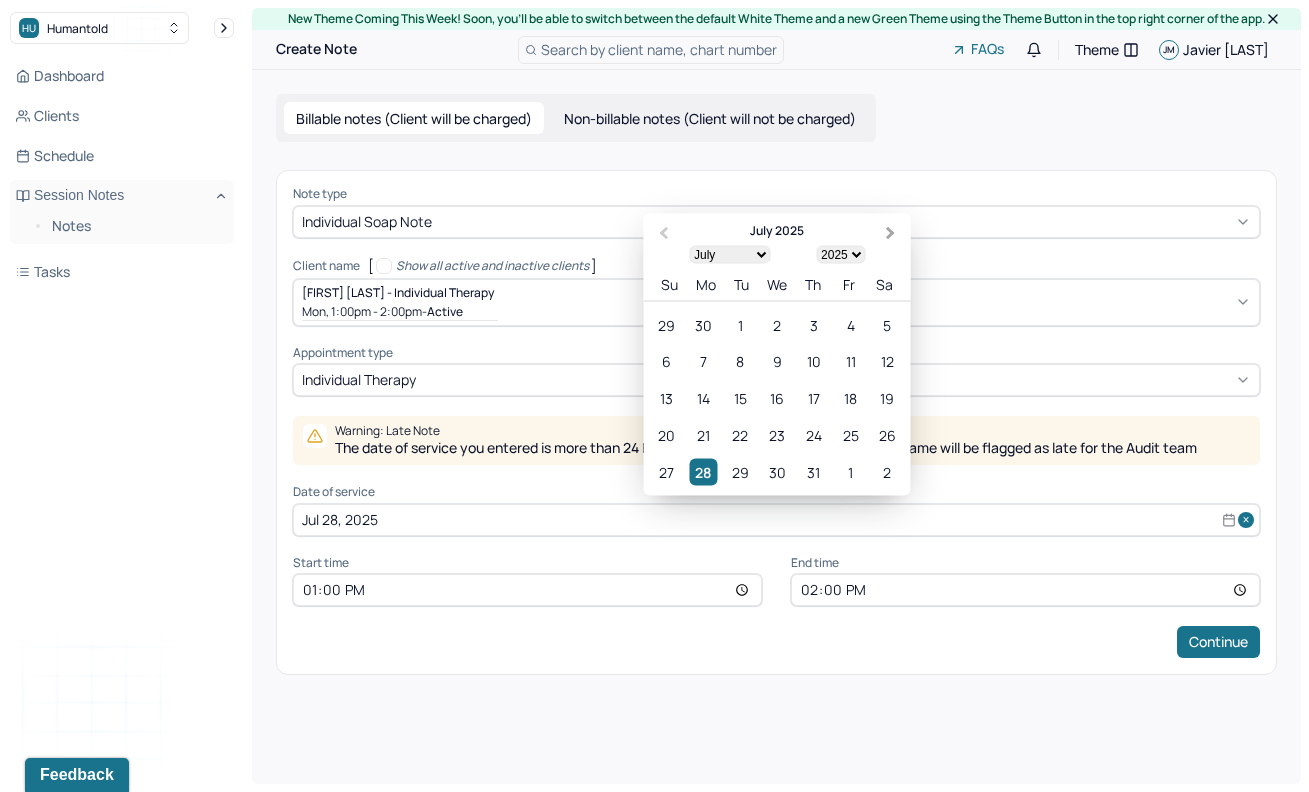 click on "Next Month" at bounding box center [893, 234] 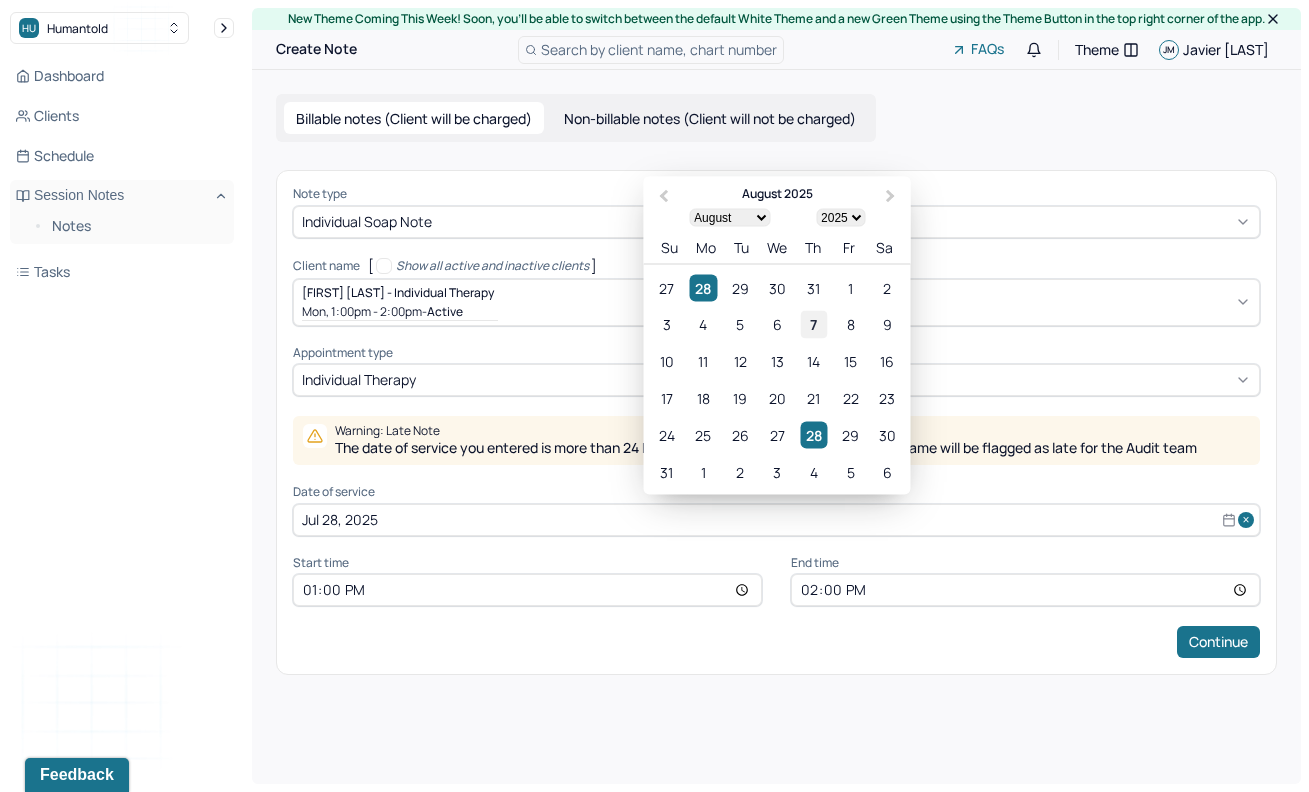 click on "7" at bounding box center [813, 324] 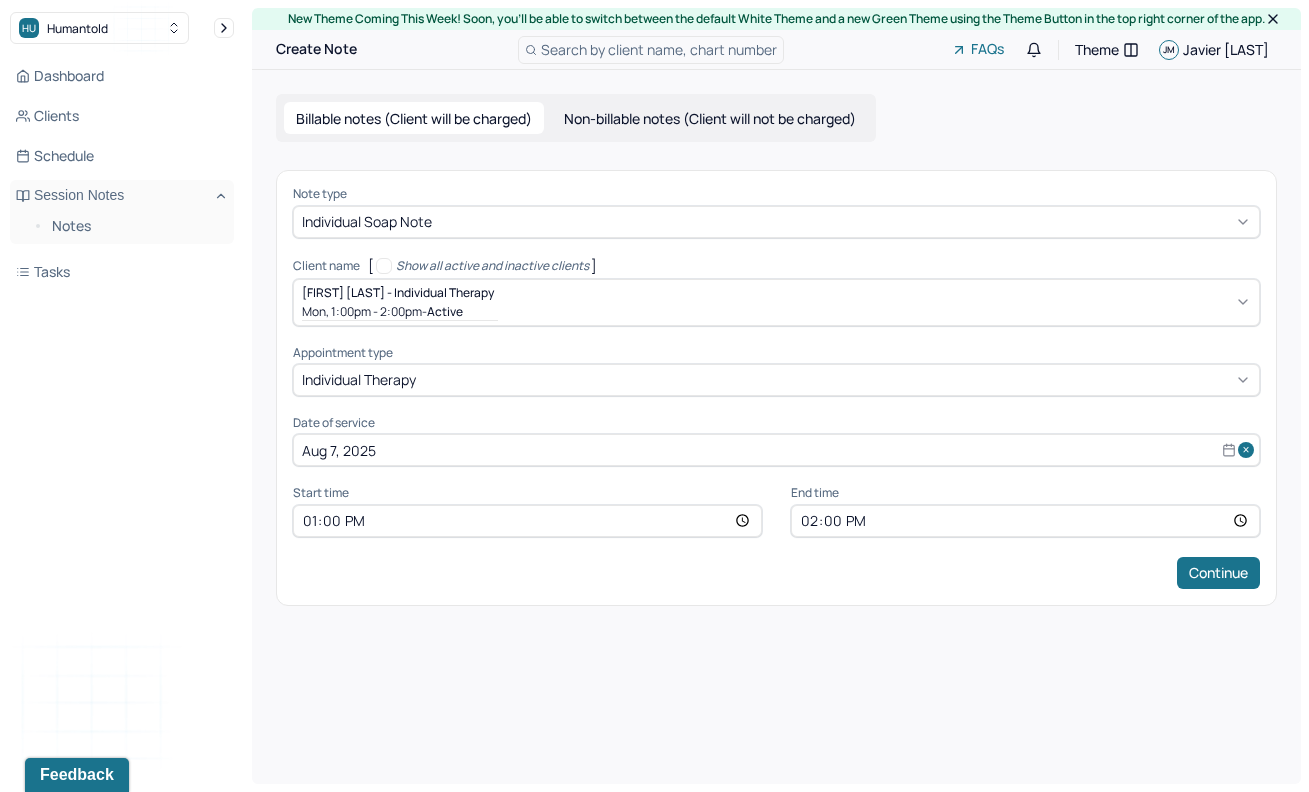 click on "13:00" at bounding box center (527, 521) 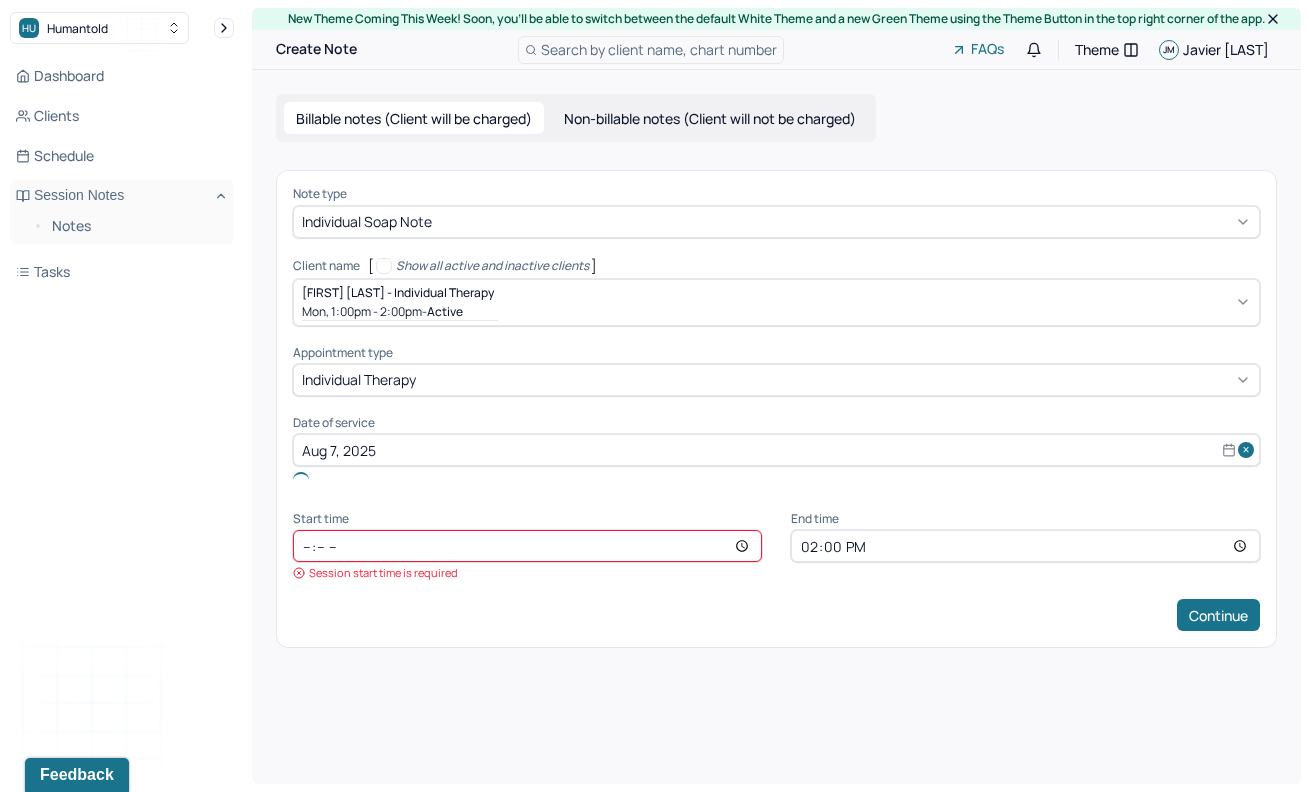 type on "15:00" 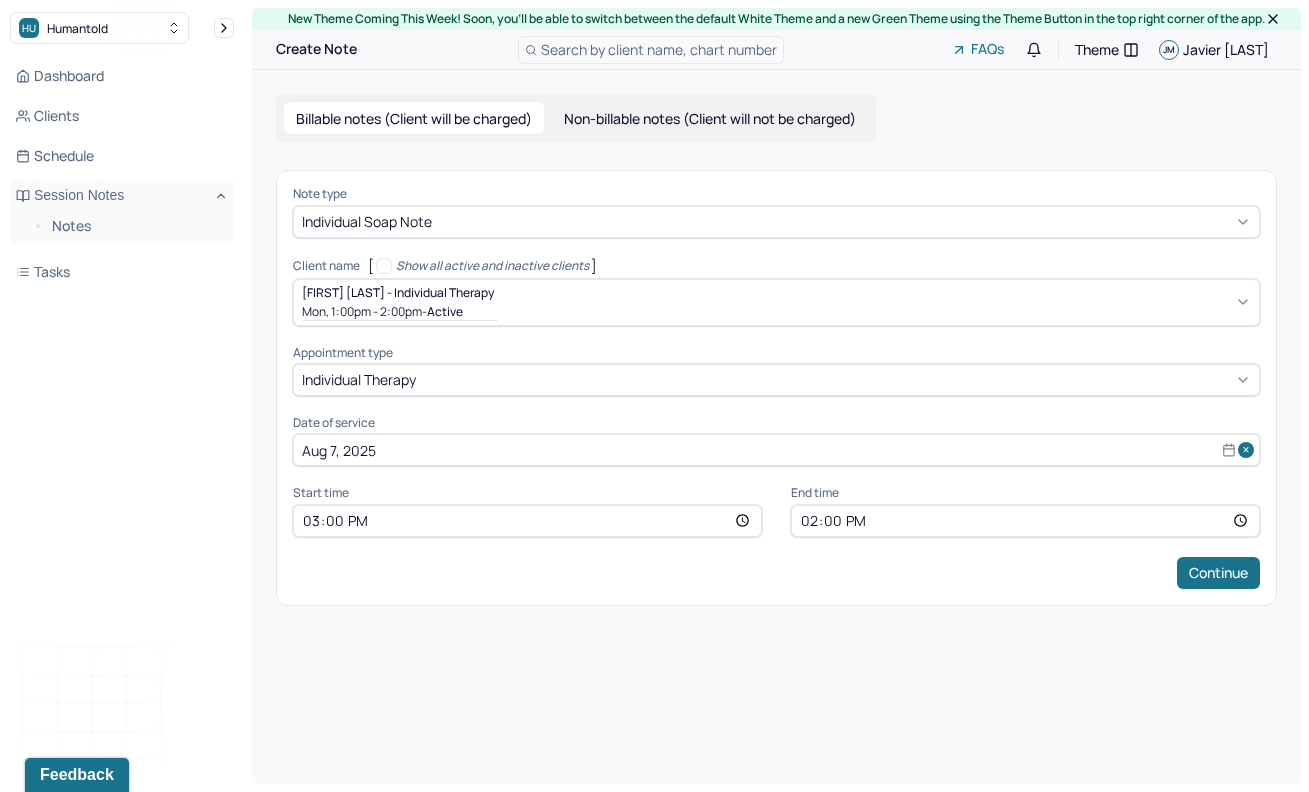 click on "14:00" at bounding box center [1025, 521] 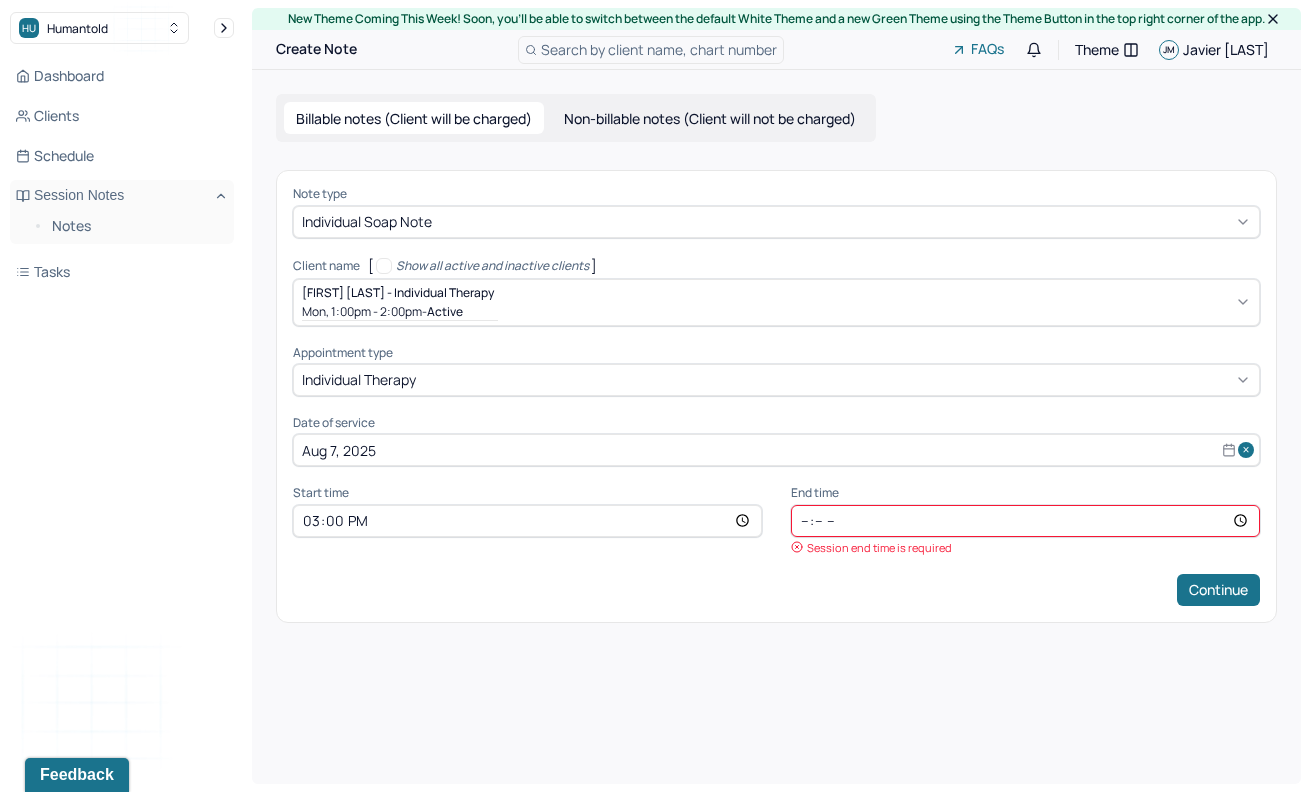 type on "16:00" 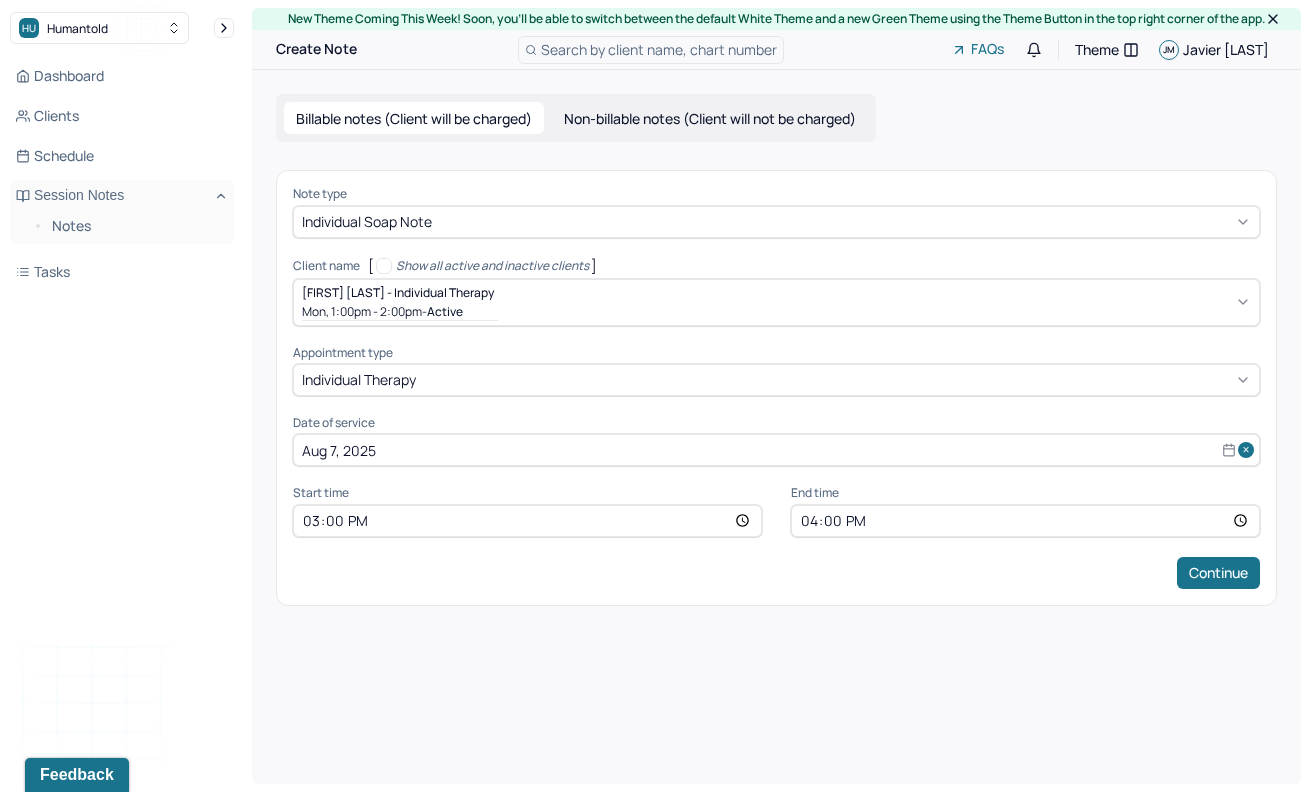 click on "New Theme Coming This Week! Soon, you’ll be able to switch between the default White Theme and a new Green Theme using the Theme Button in the top right corner of the app. Create Note Search by client name, chart number FAQs Theme JM Javier More Billable notes (Client will be charged) Non-billable notes (Client will not be charged) Note type Individual soap note Client name [ Show all active and inactive clients ] Michael Hurtado - Individual therapy Mon, 1:00pm - 2:00pm - active Supervisee name Javier Moreira Appointment type individual therapy Date of service Aug 7, 2025 Start time 15:00 End time 16:00 Continue" at bounding box center (776, 396) 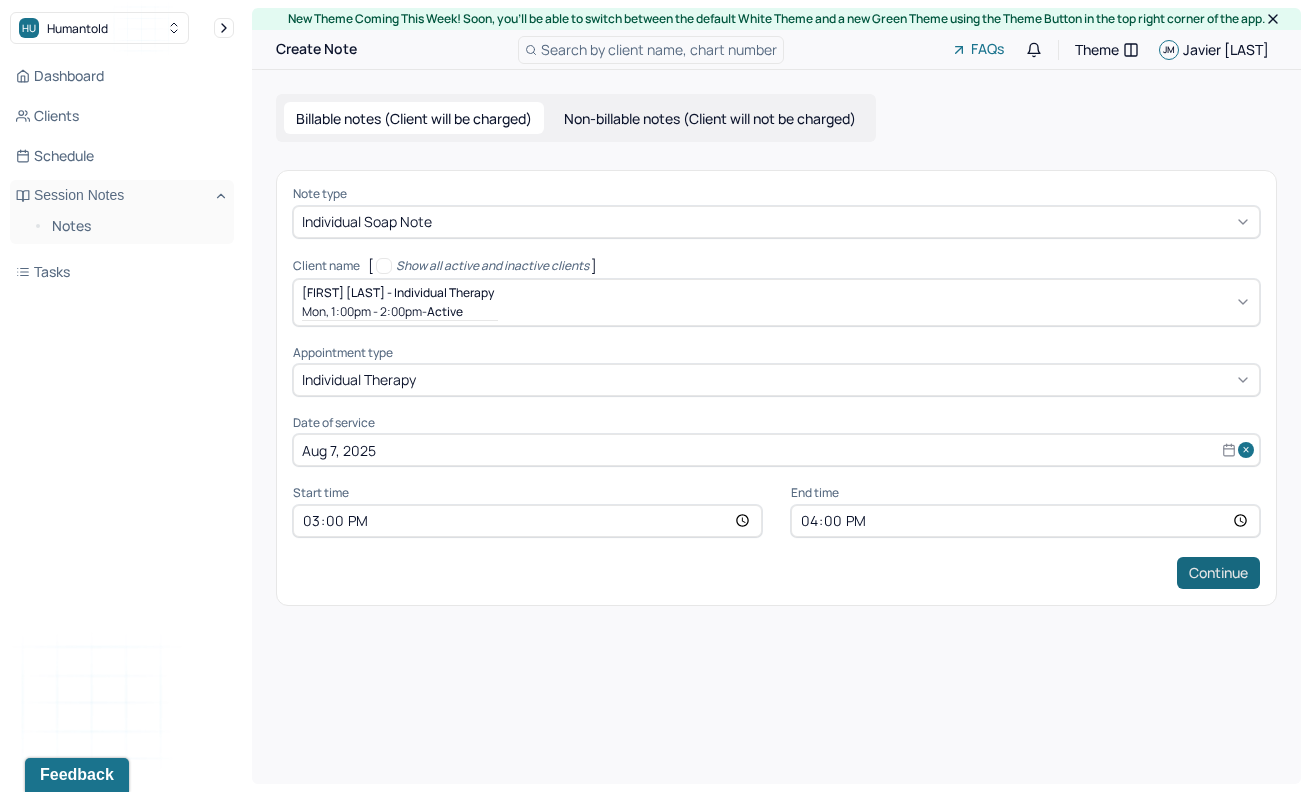 click on "Continue" at bounding box center (1218, 573) 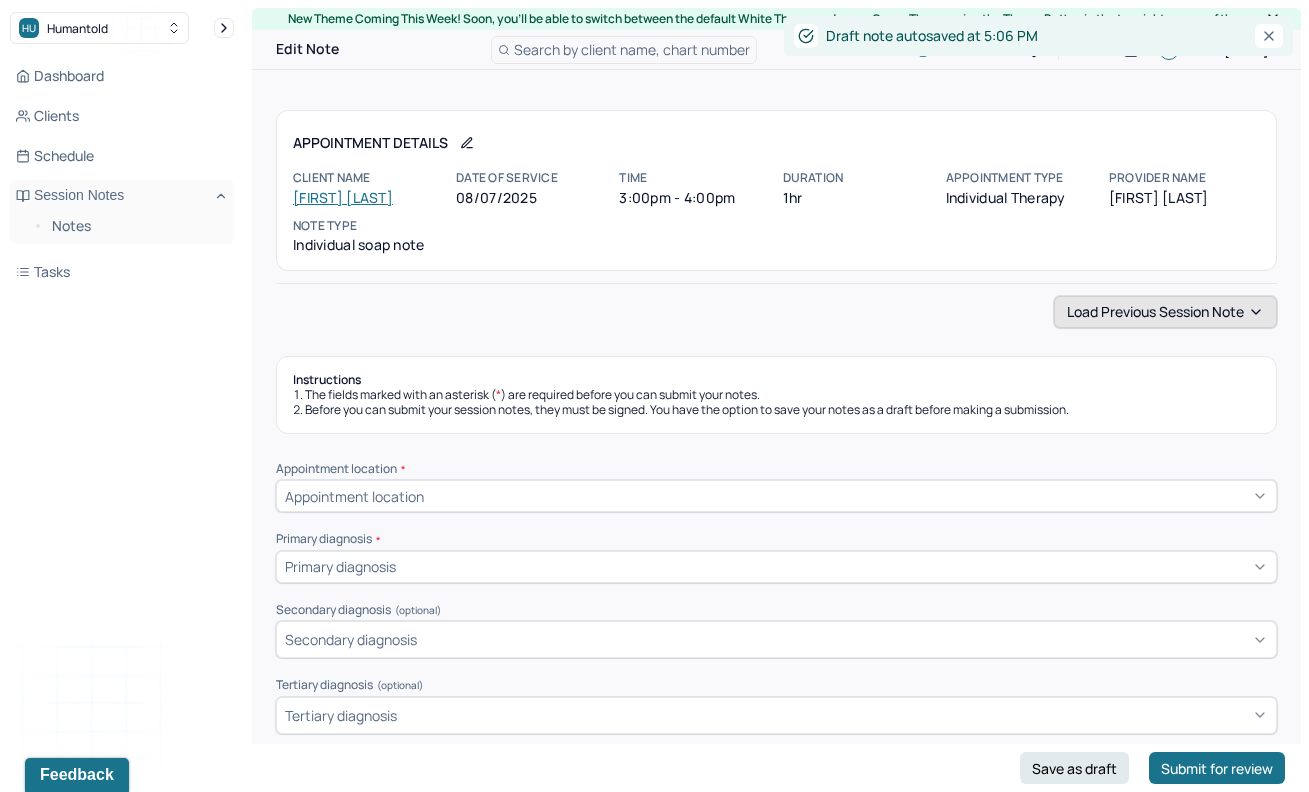 click on "Load previous session note" at bounding box center (1165, 312) 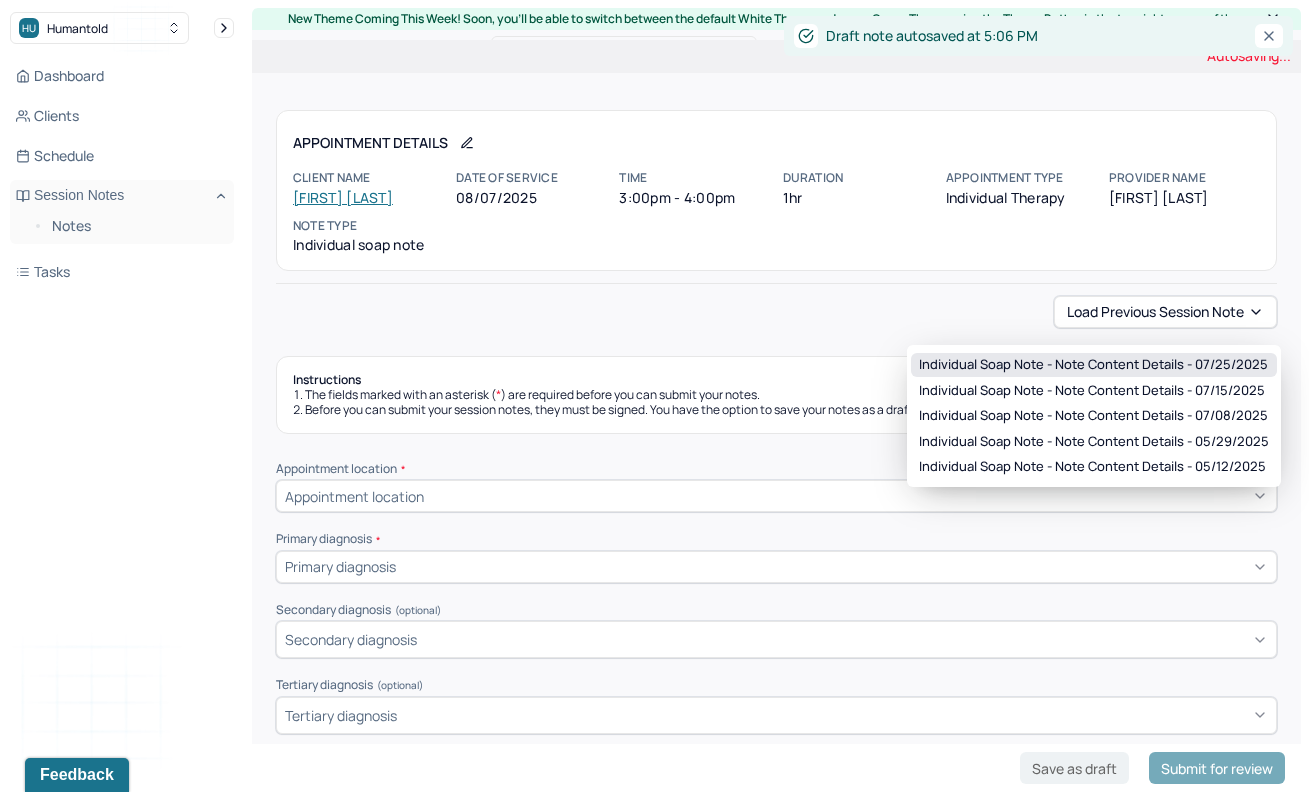 click on "Individual soap note - Note content Details - 07/25/2025" at bounding box center [1093, 365] 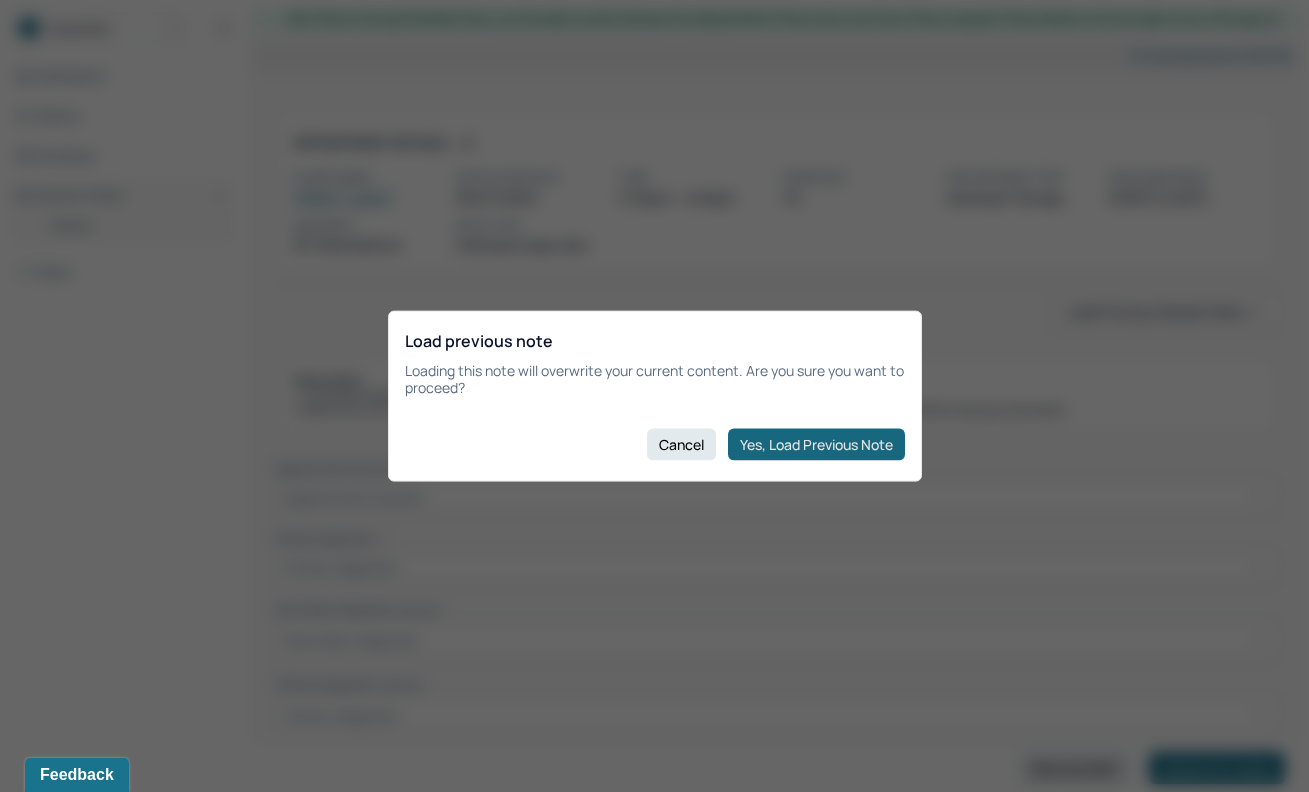click on "Yes, Load Previous Note" at bounding box center (816, 444) 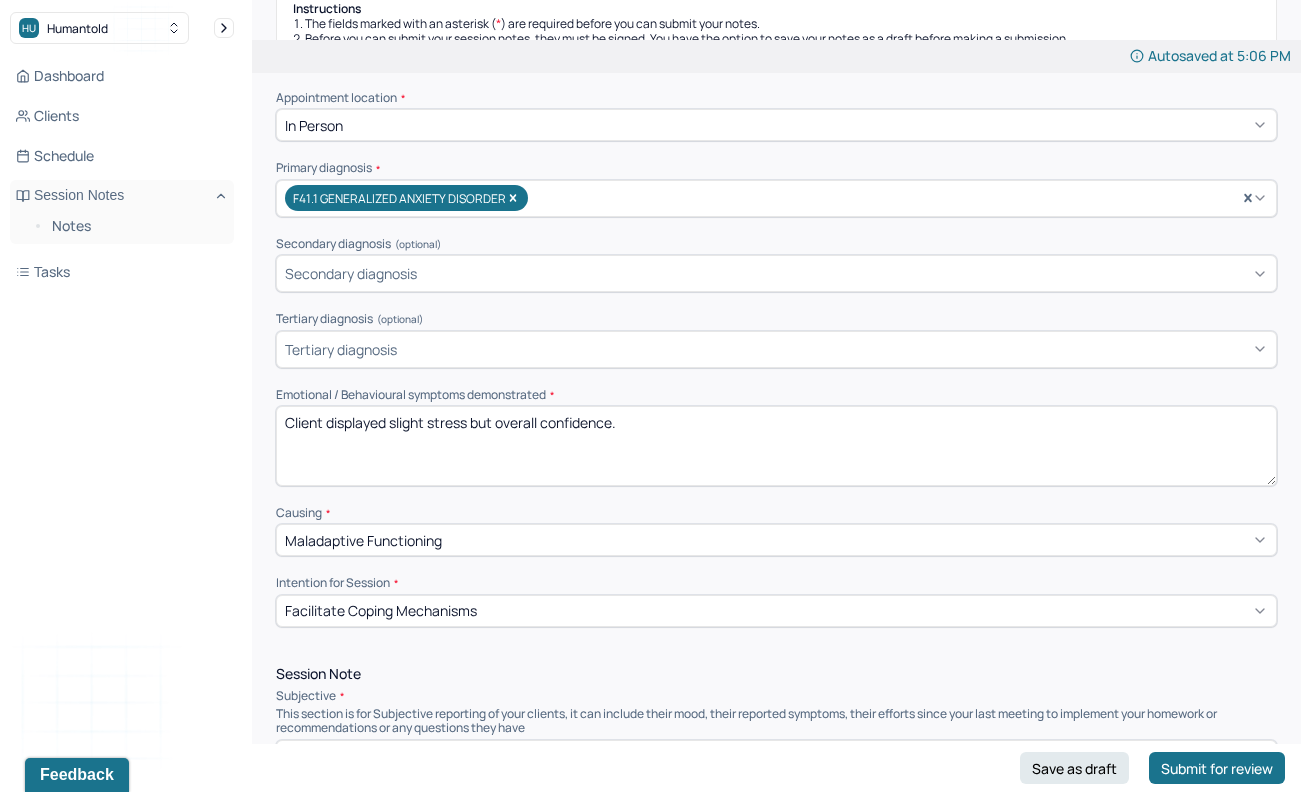 scroll, scrollTop: 370, scrollLeft: 0, axis: vertical 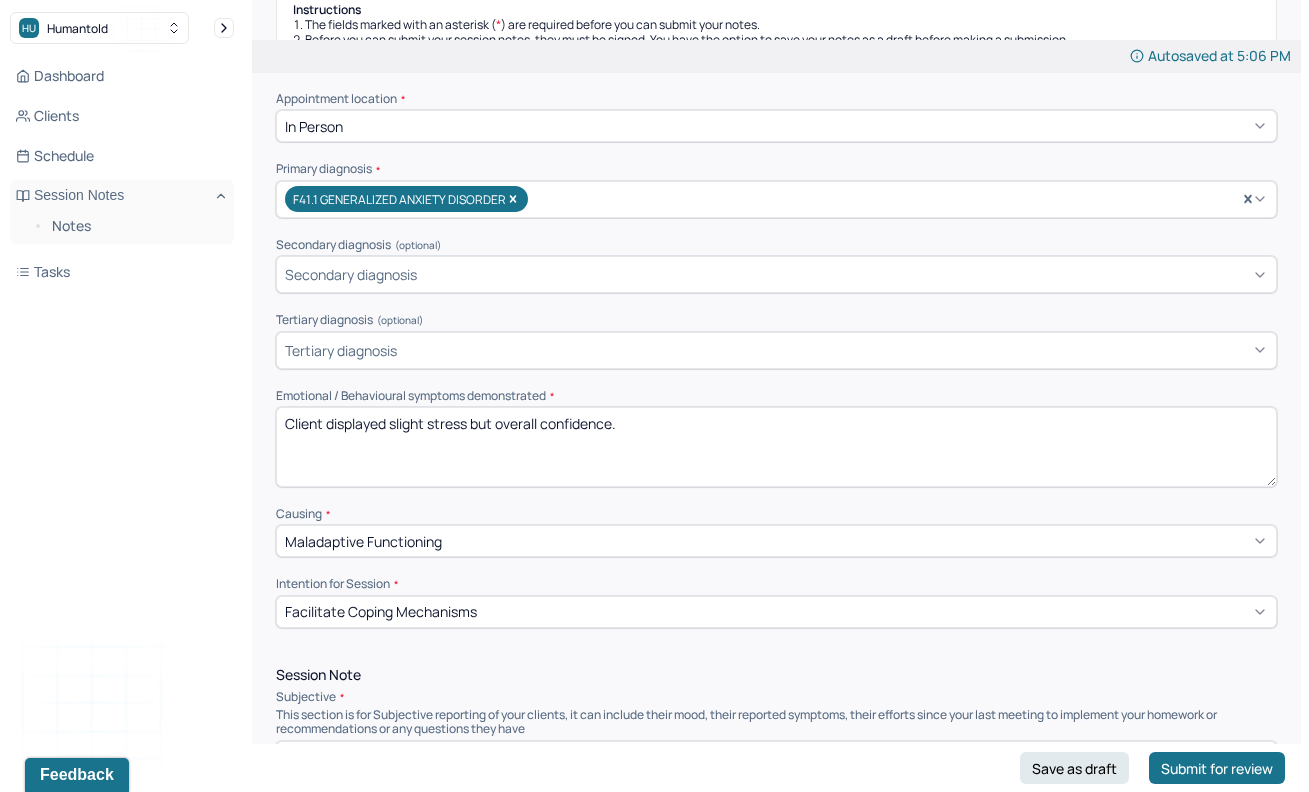 drag, startPoint x: 714, startPoint y: 445, endPoint x: 329, endPoint y: 433, distance: 385.18698 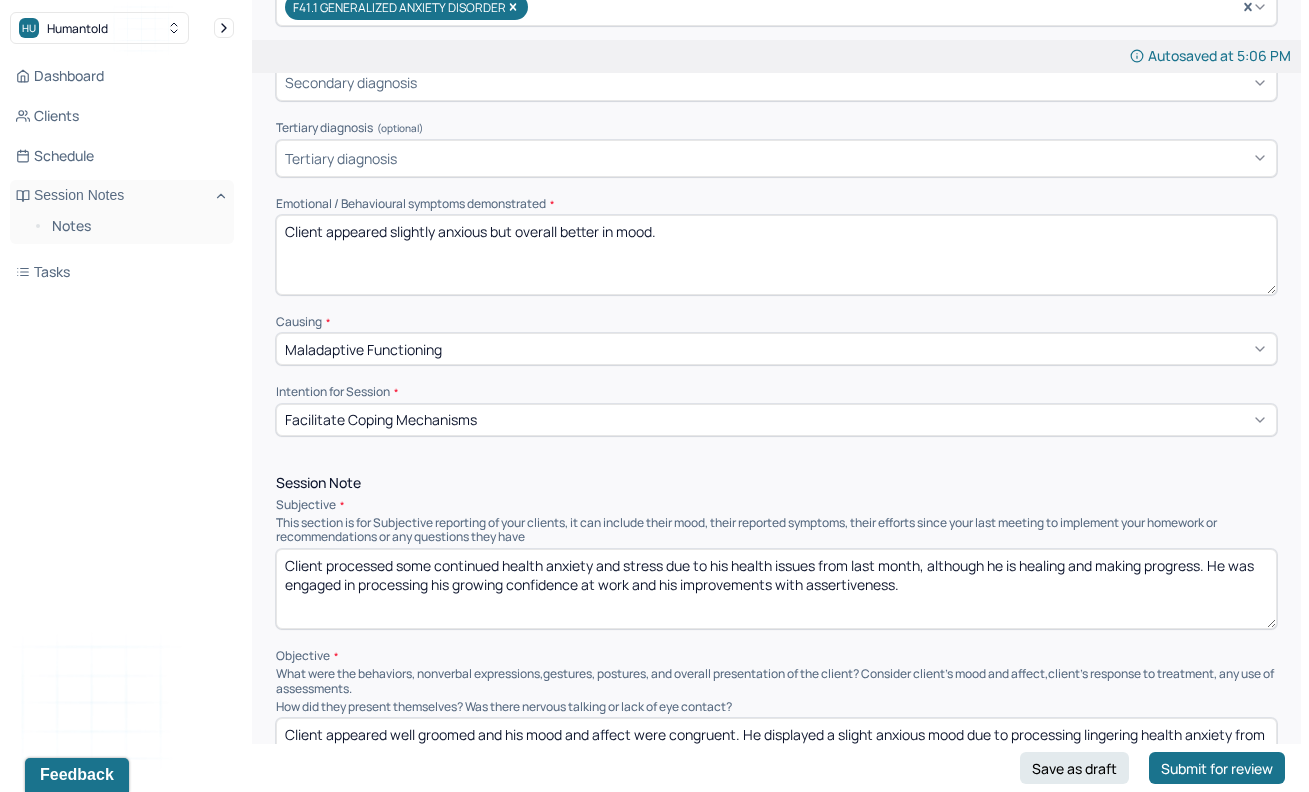 scroll, scrollTop: 590, scrollLeft: 0, axis: vertical 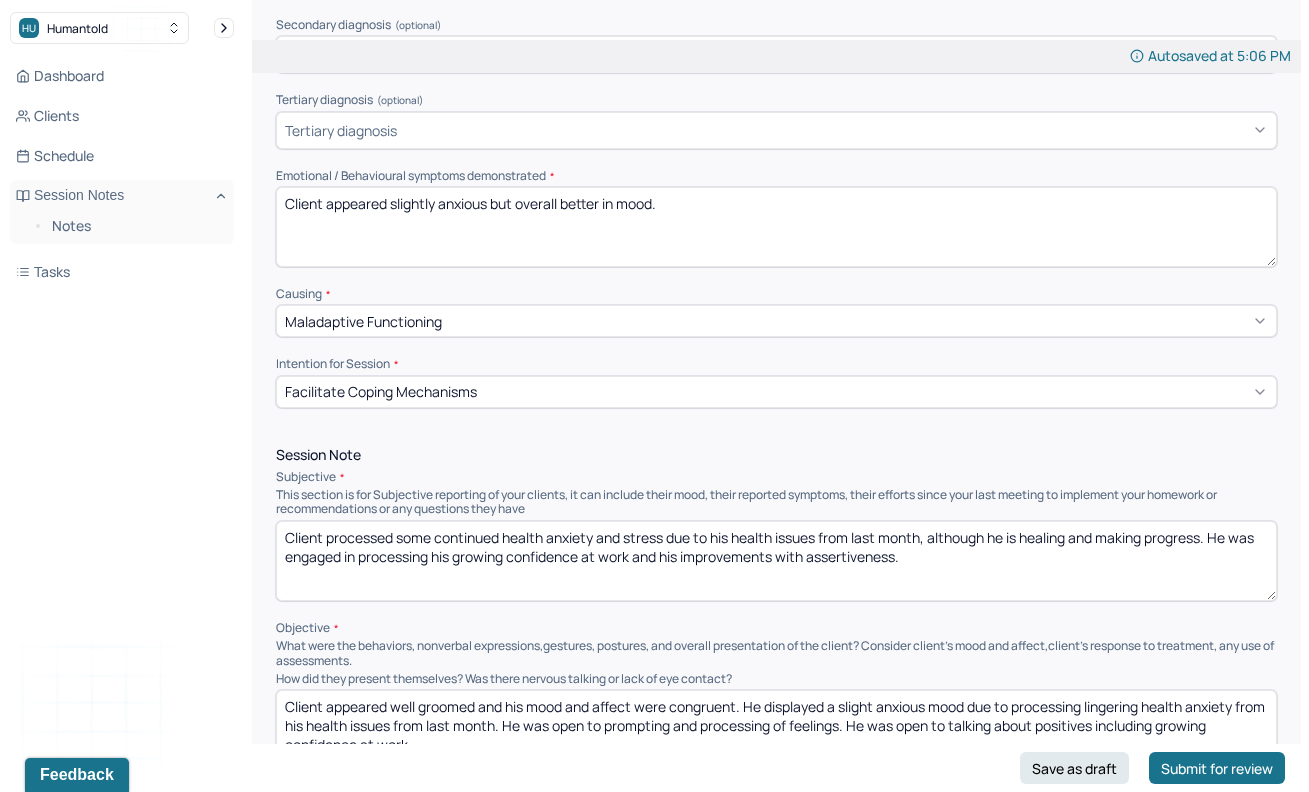type on "Client appeared slightly anxious but overall better in mood." 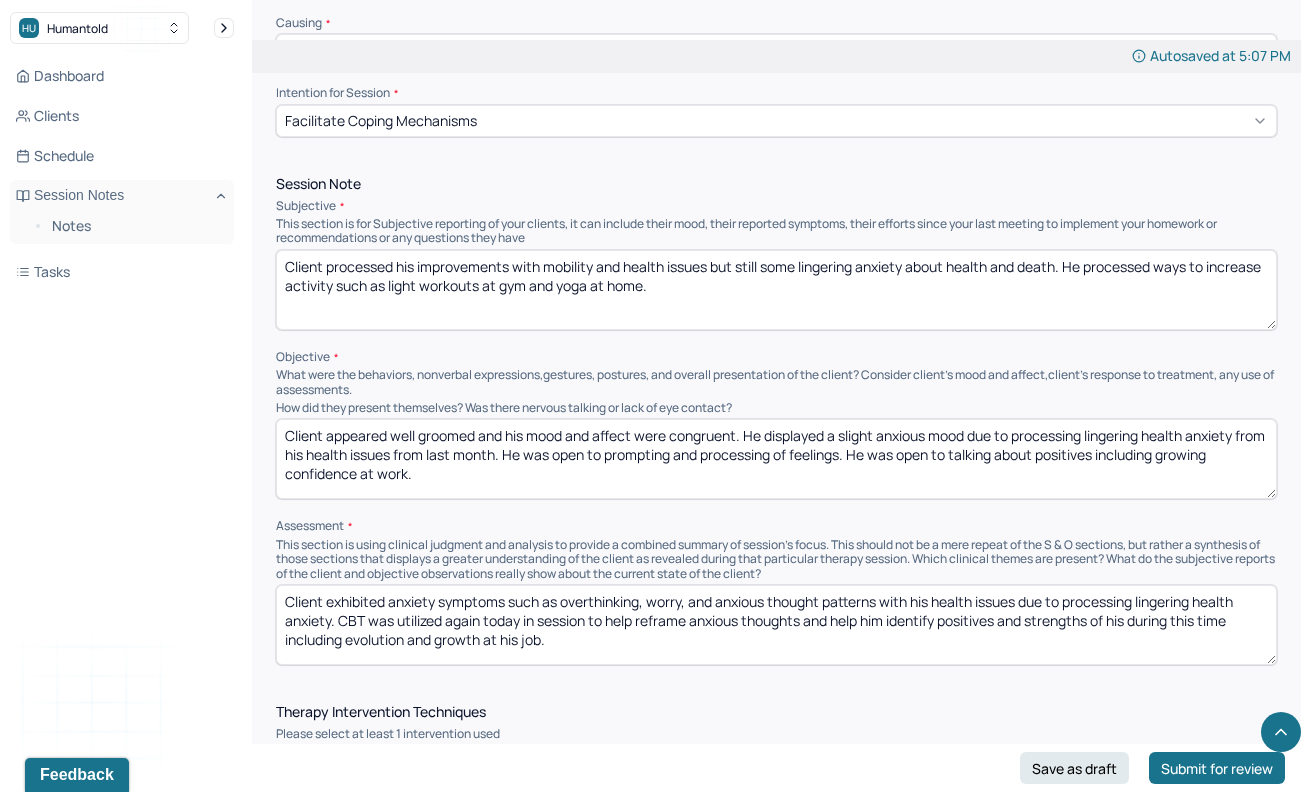scroll, scrollTop: 880, scrollLeft: 0, axis: vertical 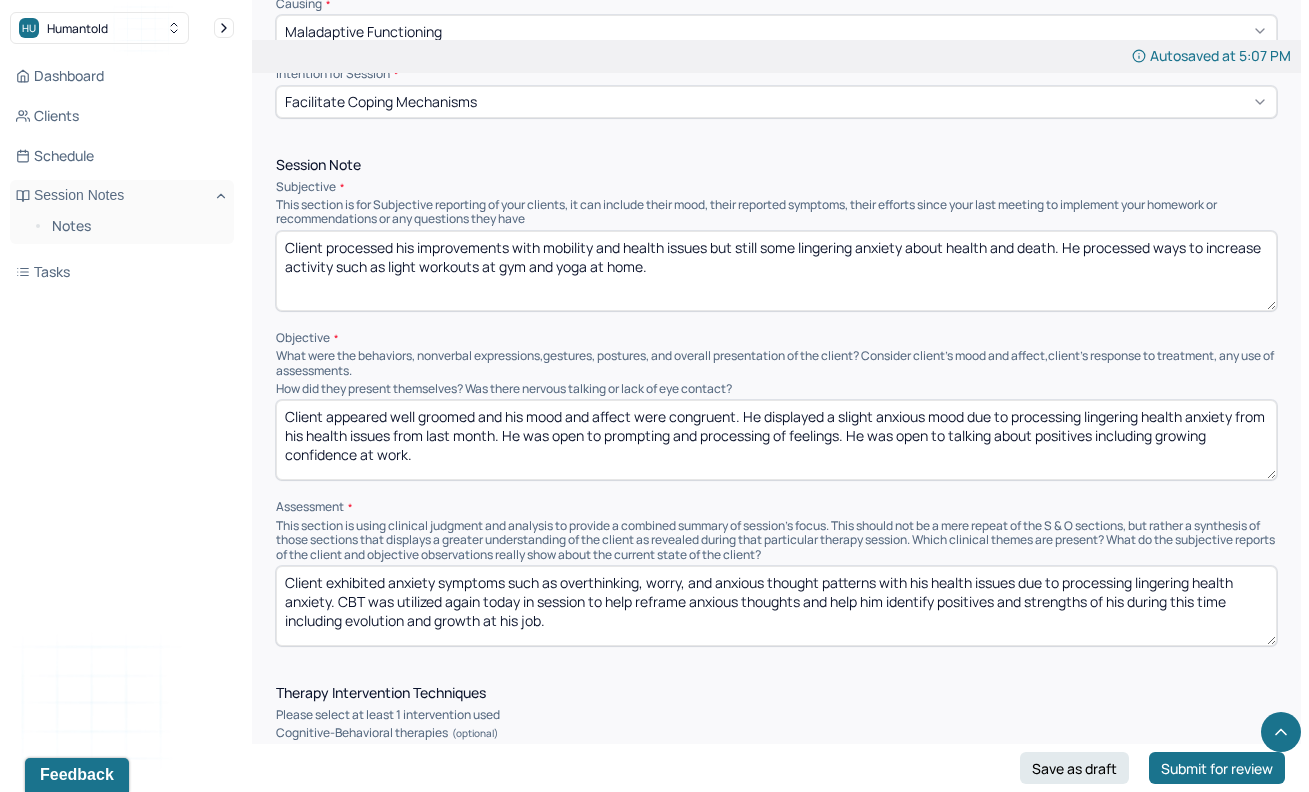 type on "Client processed his improvements with mobility and health issues but still some lingering anxiety about health and death. He processed ways to increase activity such as light workouts at gym and yoga at home." 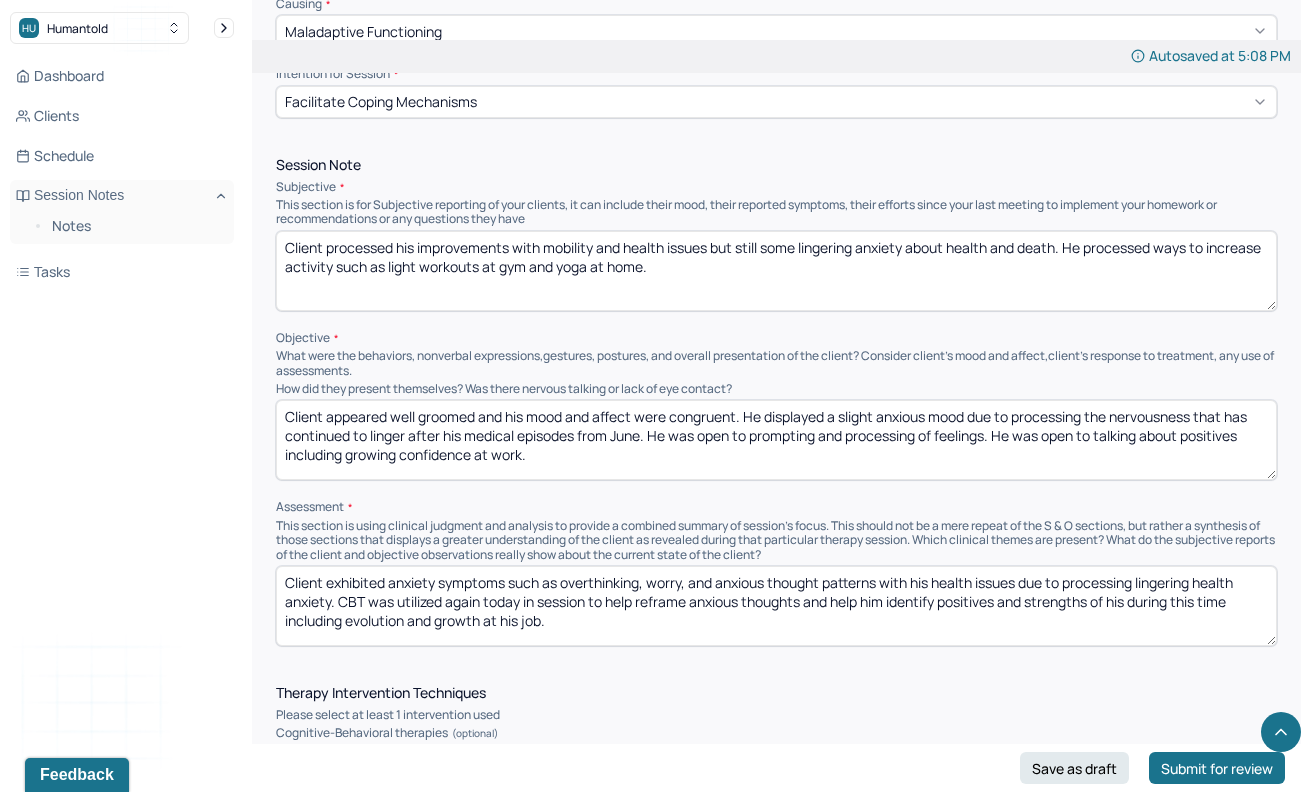 drag, startPoint x: 621, startPoint y: 470, endPoint x: 1183, endPoint y: 444, distance: 562.6011 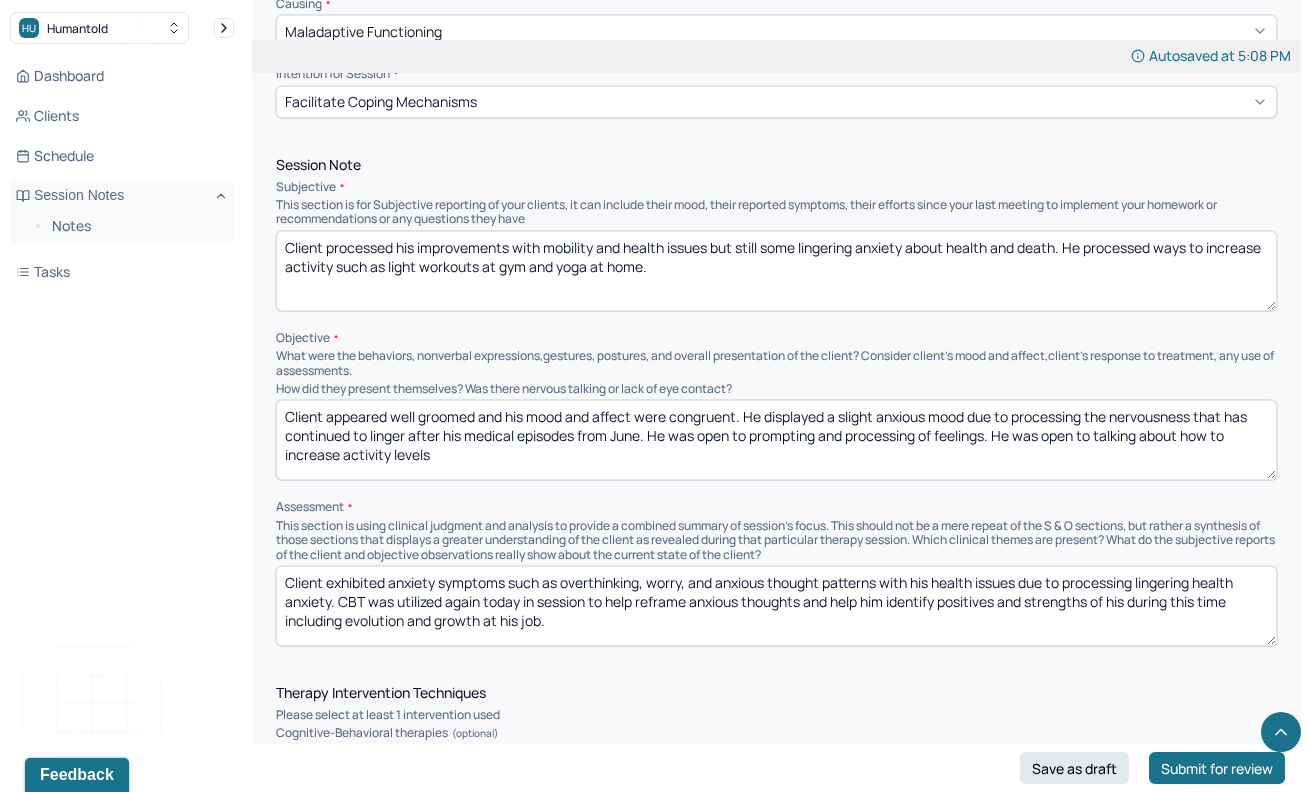 type on "Client appeared well groomed and his mood and affect were congruent. He displayed a slight anxious mood due to processing the nervousness that has continued to linger after his medical episodes from June. He was open to prompting and processing of feelings. He was open to talking about how to increase activity levels" 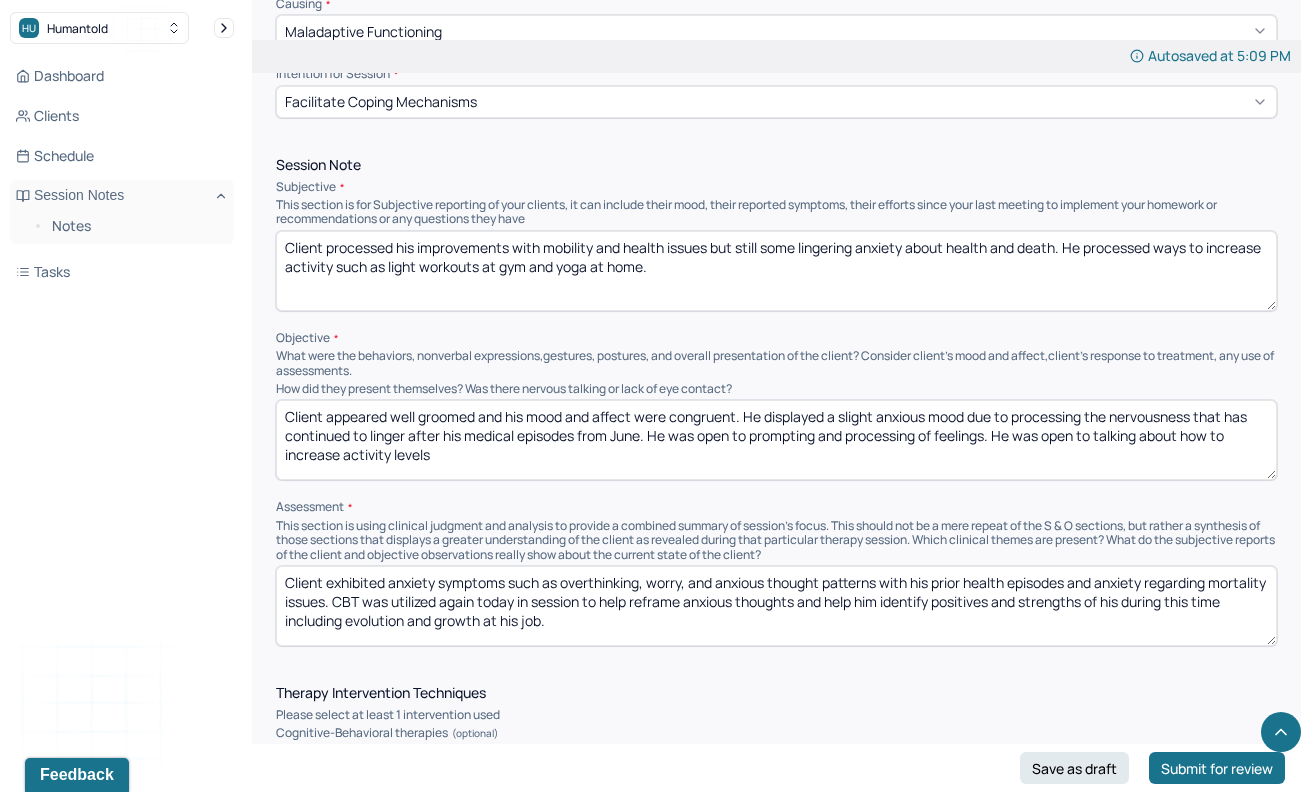 drag, startPoint x: 660, startPoint y: 640, endPoint x: 1062, endPoint y: 604, distance: 403.60873 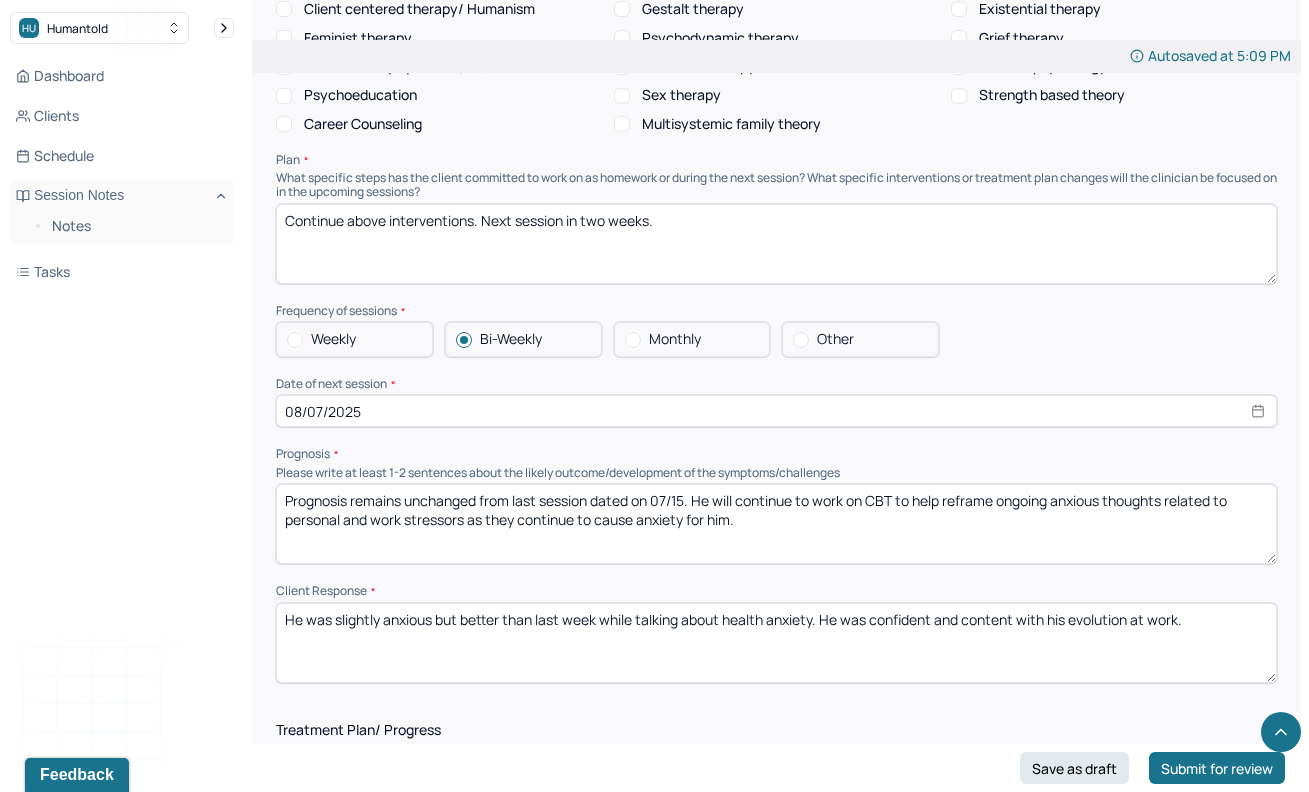 scroll, scrollTop: 1797, scrollLeft: 0, axis: vertical 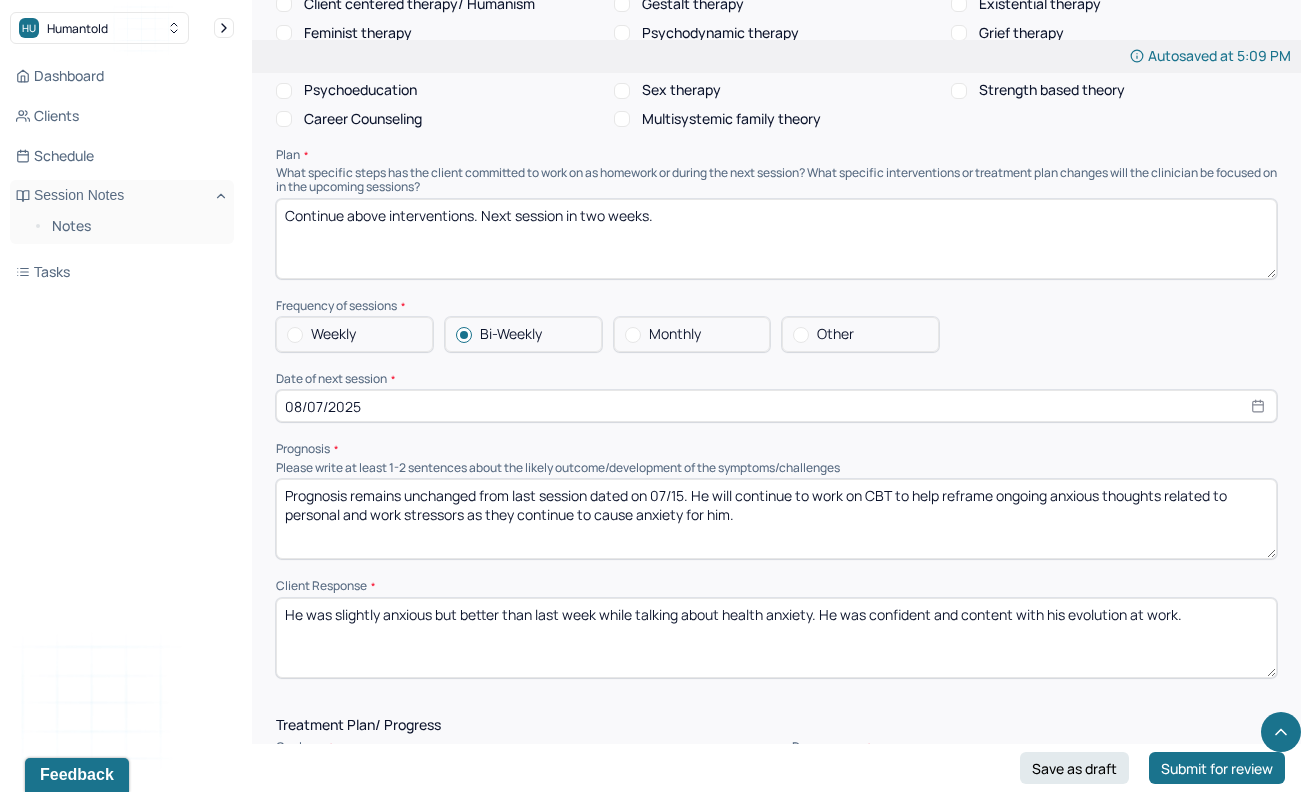 type on "Client exhibited anxiety symptoms such as overthinking, worry, and anxious thought patterns with his prior health episodes and anxiety regarding mortality issues. CBT was utilized again today in session to help reframe anxious thoughts and help him identify positives. He was able to identify ways to increase activity and mobility within reason." 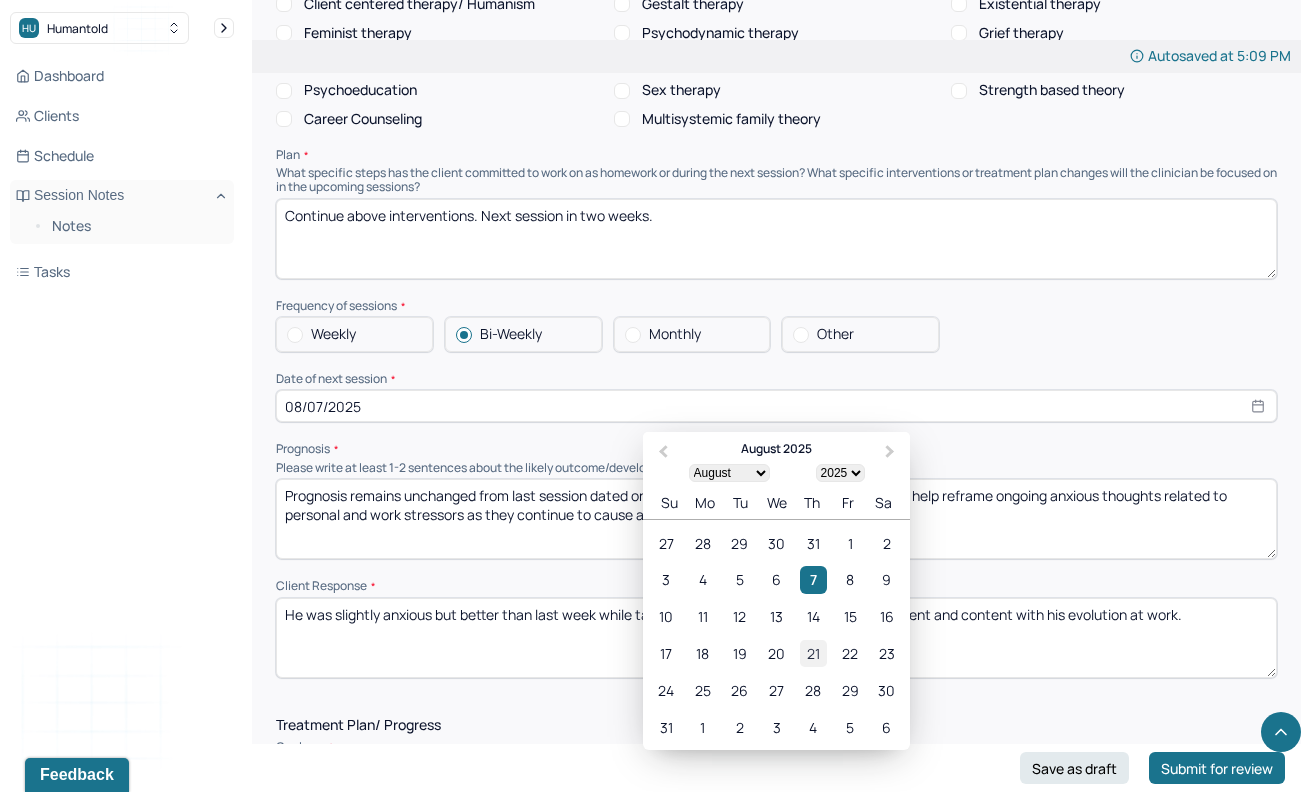 click on "21" at bounding box center [813, 654] 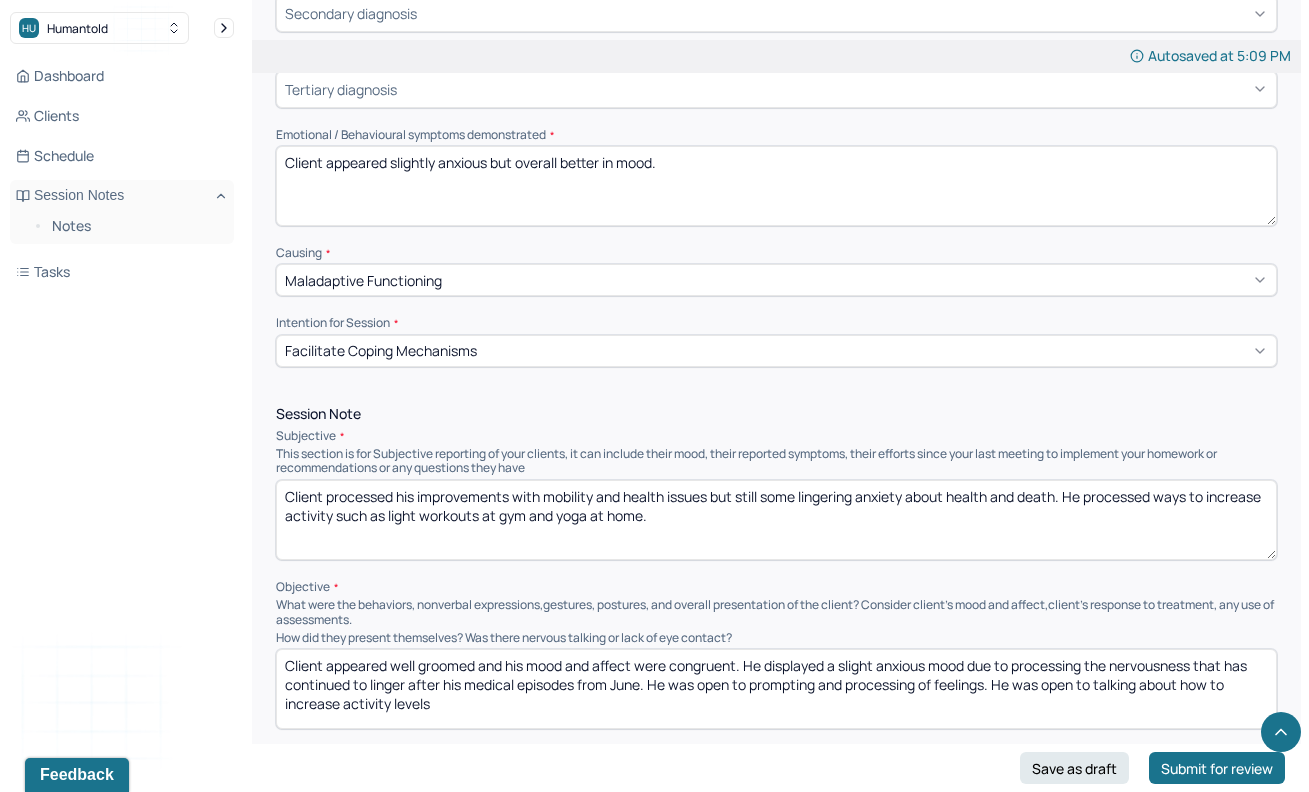 scroll, scrollTop: 0, scrollLeft: 0, axis: both 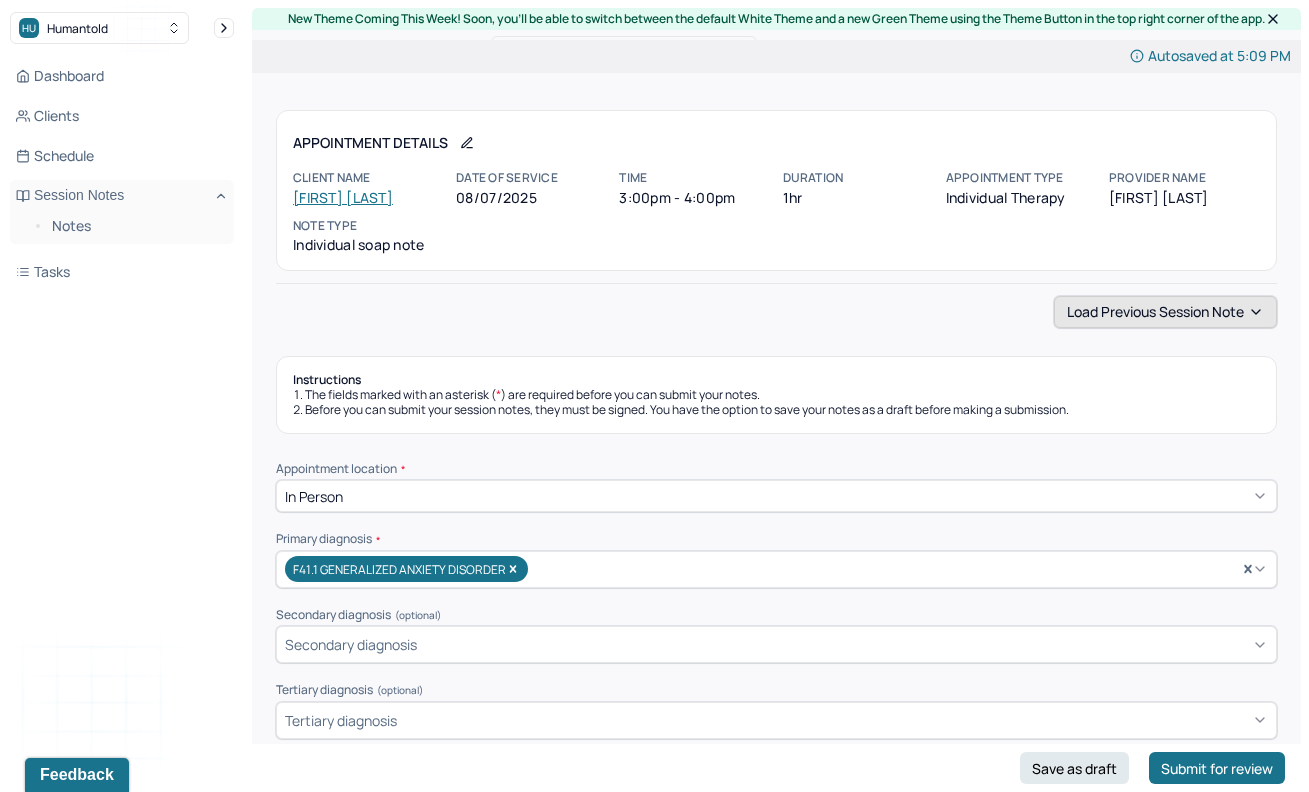 click on "Load previous session note" at bounding box center [1165, 312] 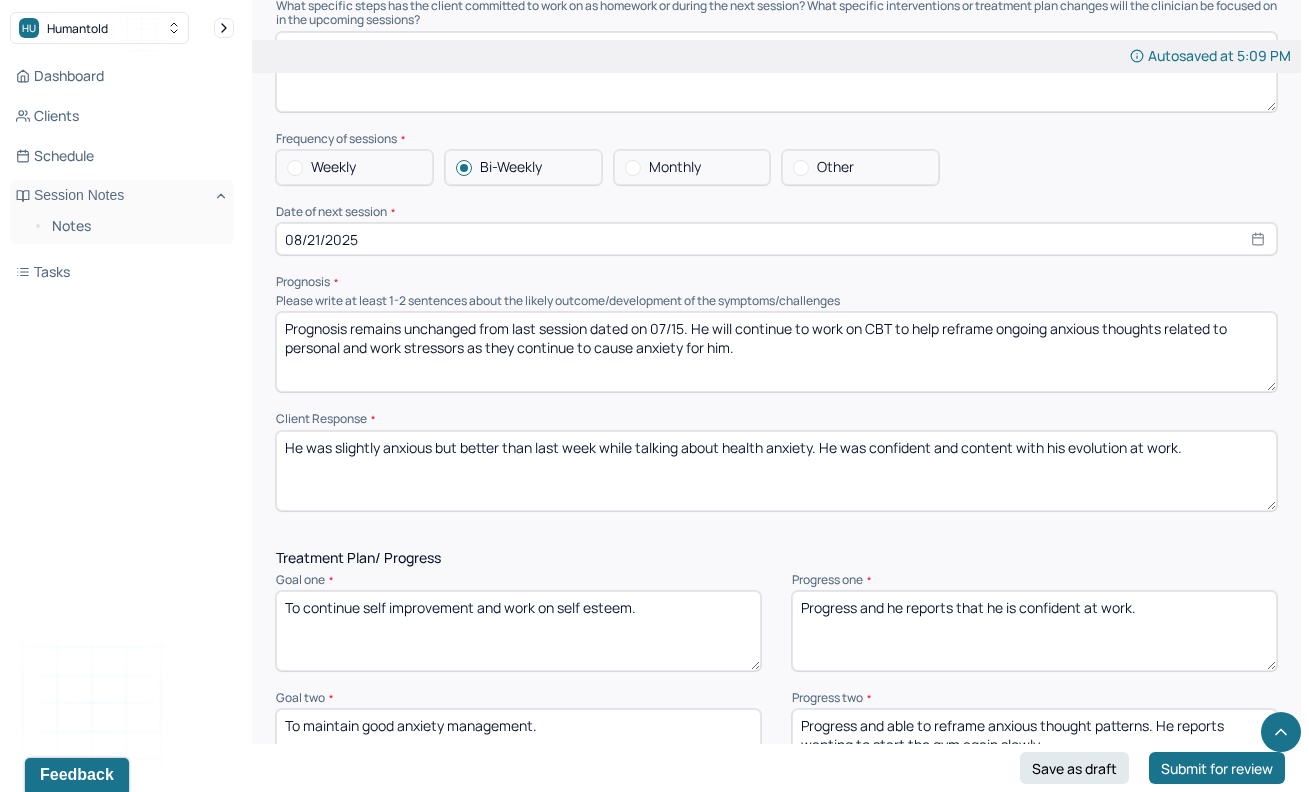 scroll, scrollTop: 1968, scrollLeft: 0, axis: vertical 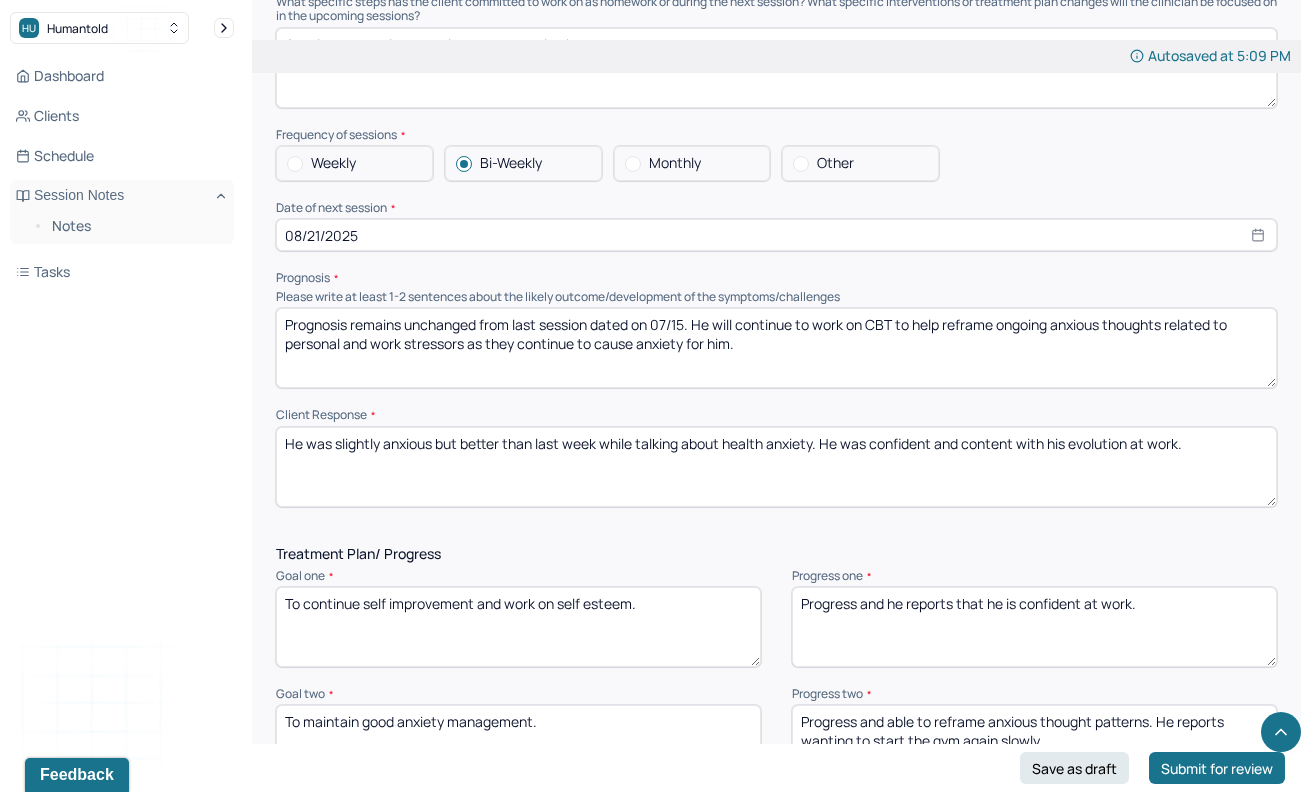 click on "Prognosis remains unchanged from last session dated on 07/15. He will continue to work on CBT to help reframe ongoing anxious thoughts related to personal and work stressors as they continue to cause anxiety for him." at bounding box center [776, 348] 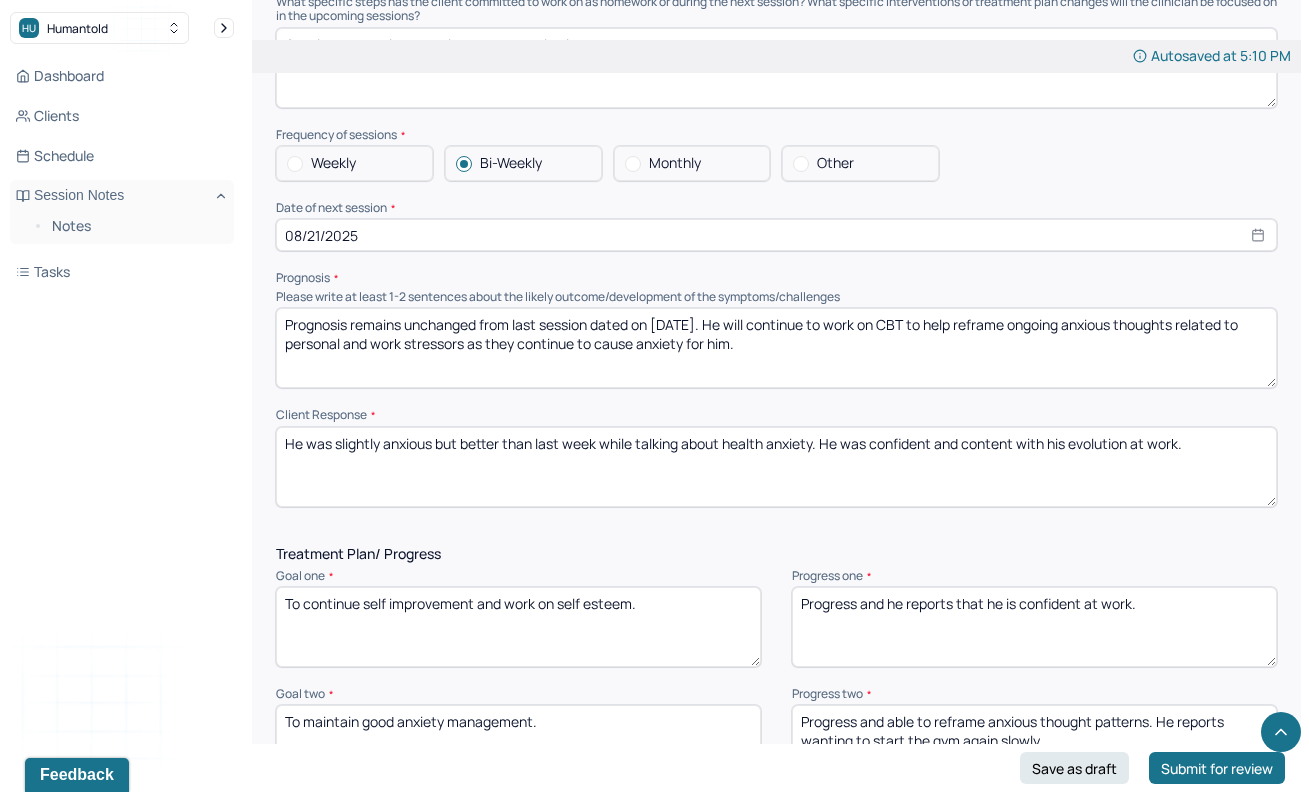 click on "Prognosis remains unchanged from last session dated on [DATE]. He will continue to work on CBT to help reframe ongoing anxious thoughts related to personal and work stressors as they continue to cause anxiety for him." at bounding box center (776, 348) 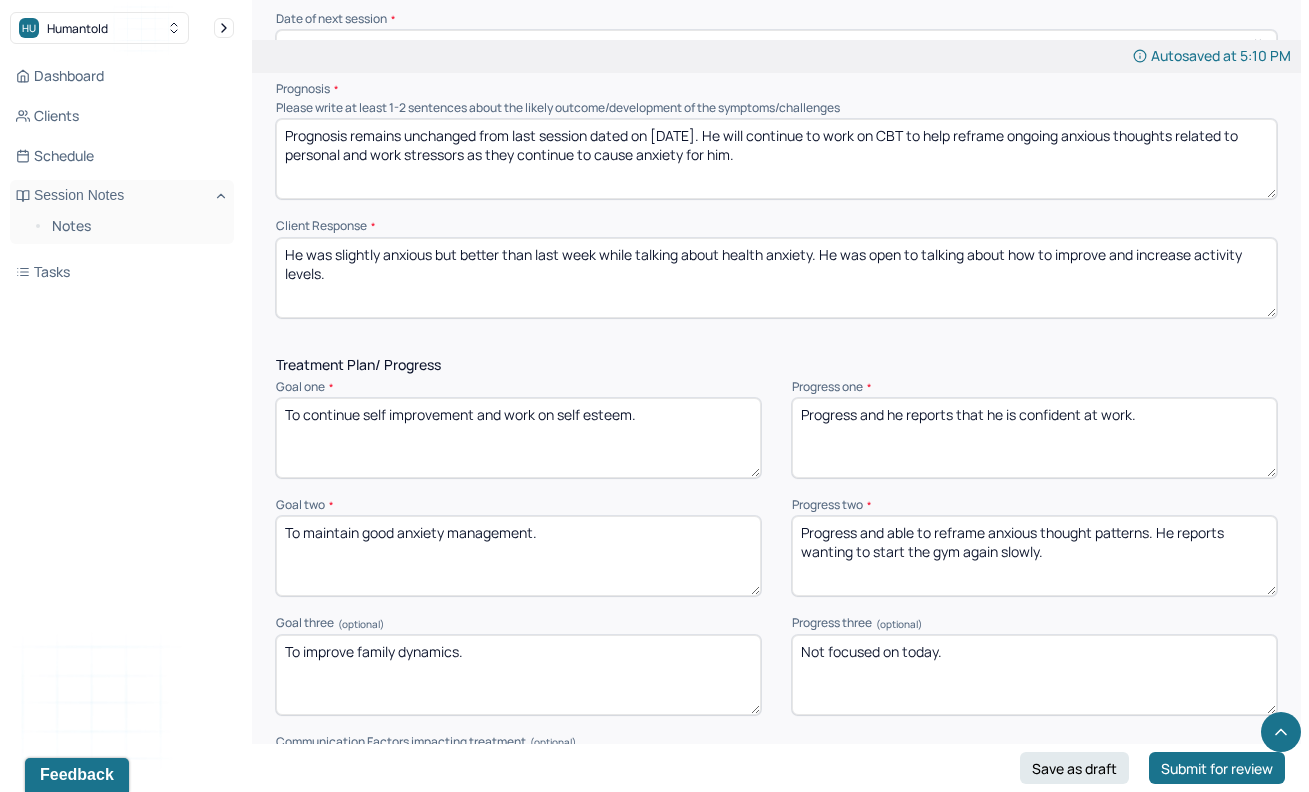 scroll, scrollTop: 2228, scrollLeft: 0, axis: vertical 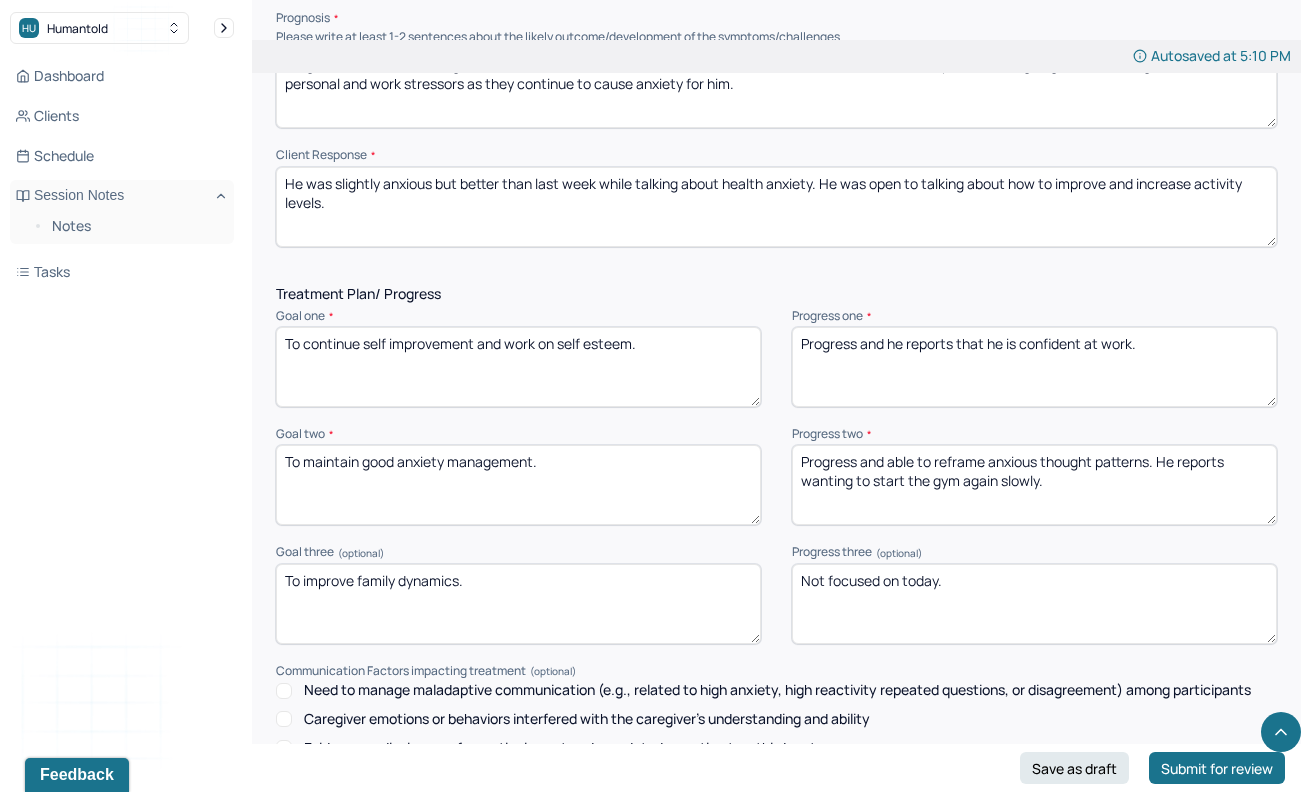 type on "He was slightly anxious but better than last week while talking about health anxiety. He was open to talking about how to improve and increase activity levels." 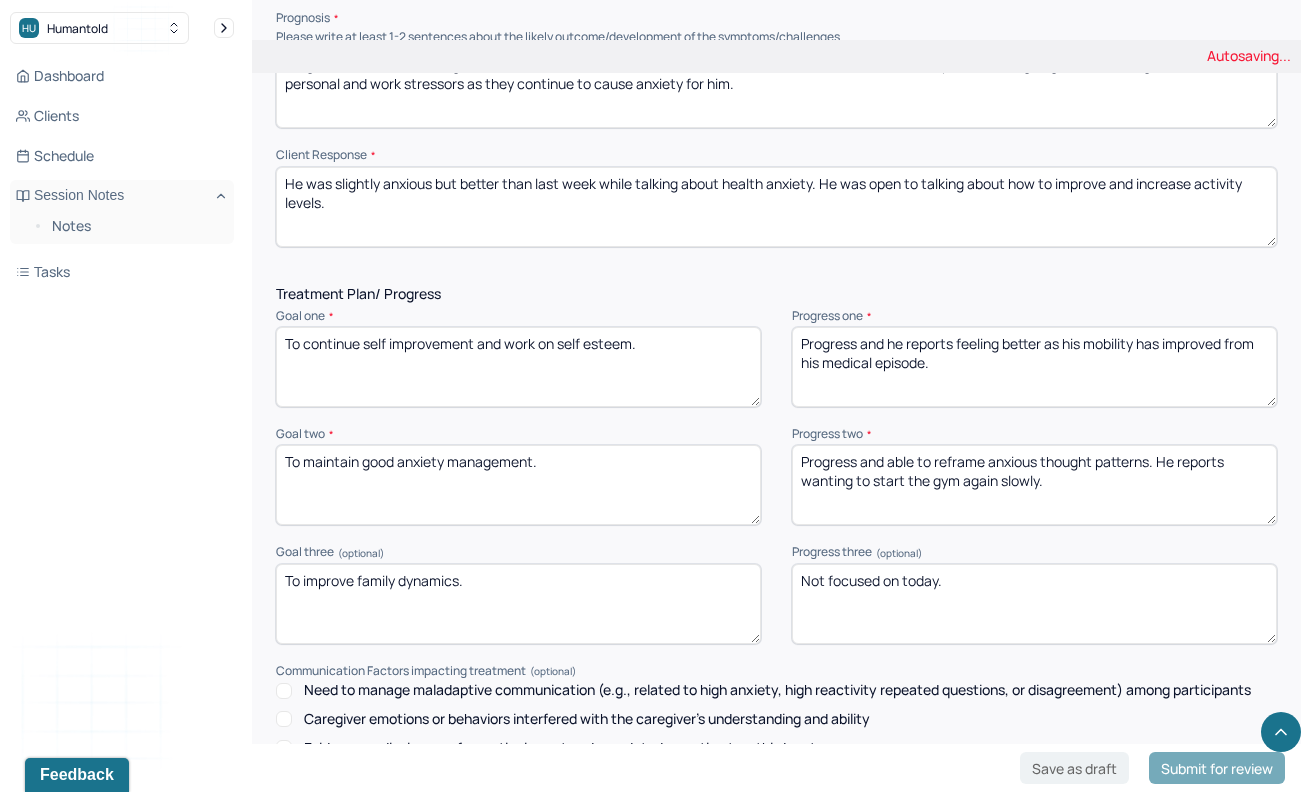type on "Progress and he reports feeling better as his mobility has improved from his medical episode." 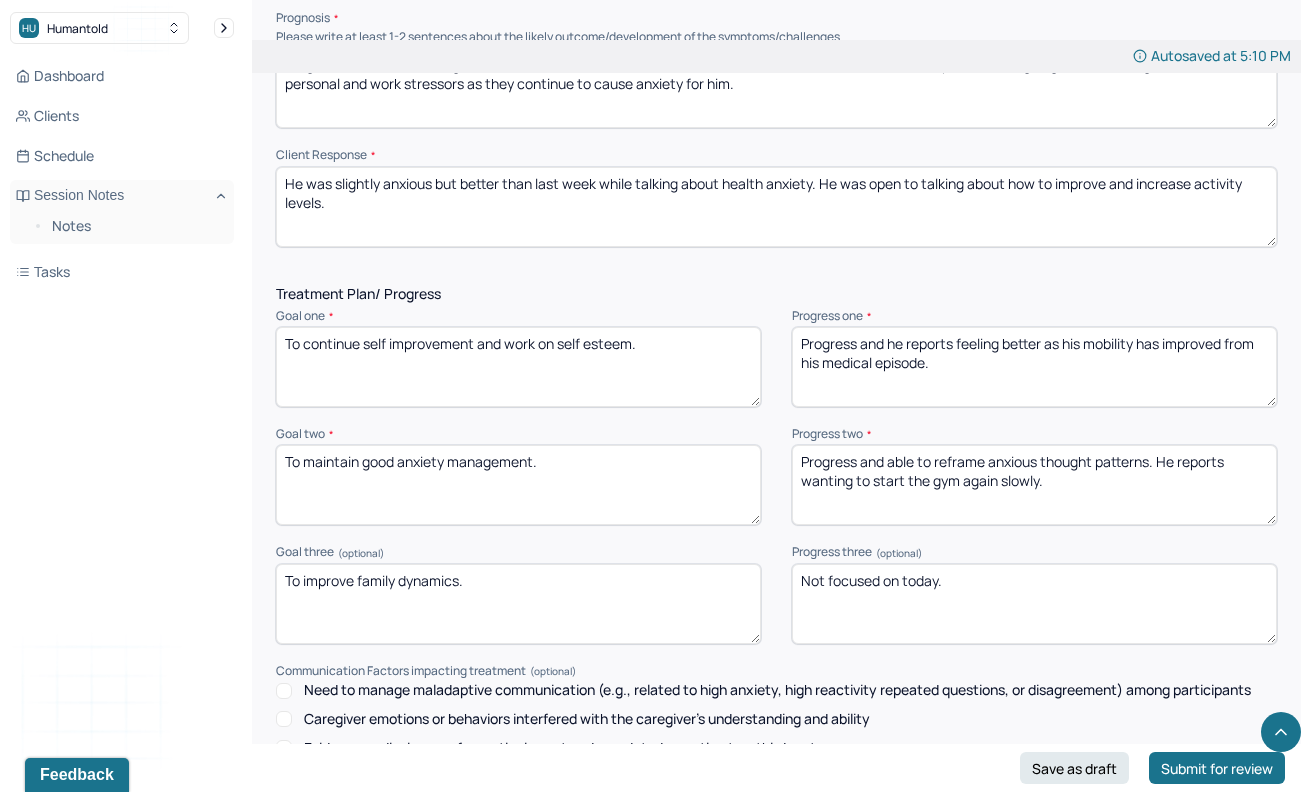drag, startPoint x: 1095, startPoint y: 502, endPoint x: 1162, endPoint y: 472, distance: 73.409805 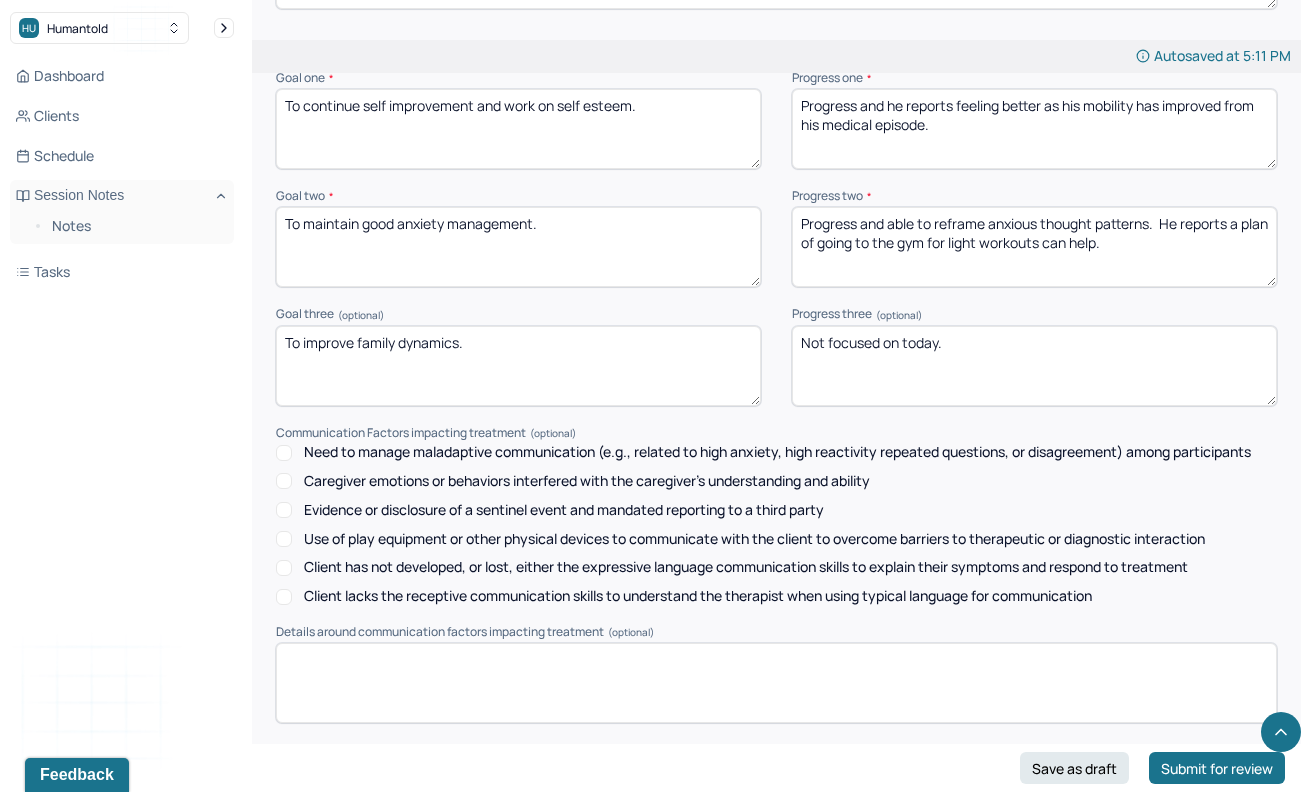 scroll, scrollTop: 2622, scrollLeft: 0, axis: vertical 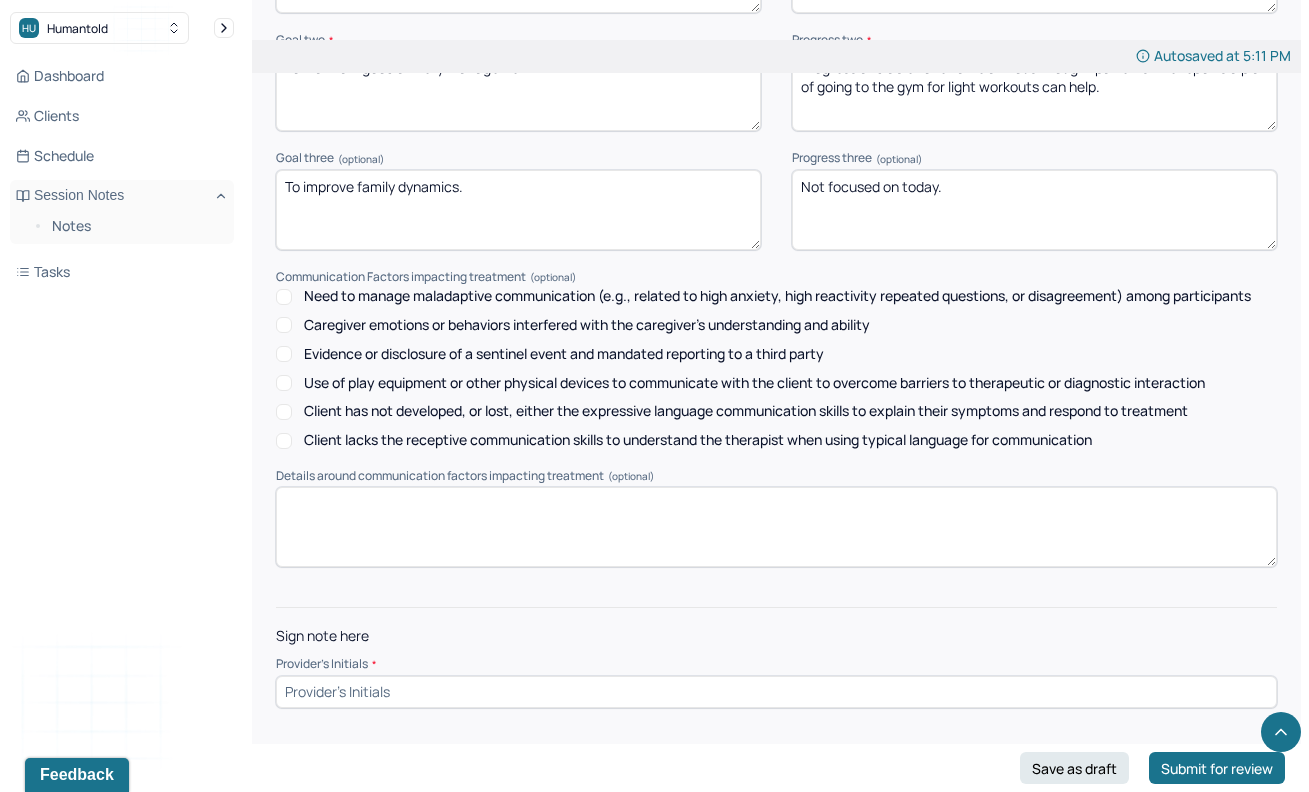 type on "Progress and able to reframe anxious thought patterns.  He reports a plan of going to the gym for light workouts can help." 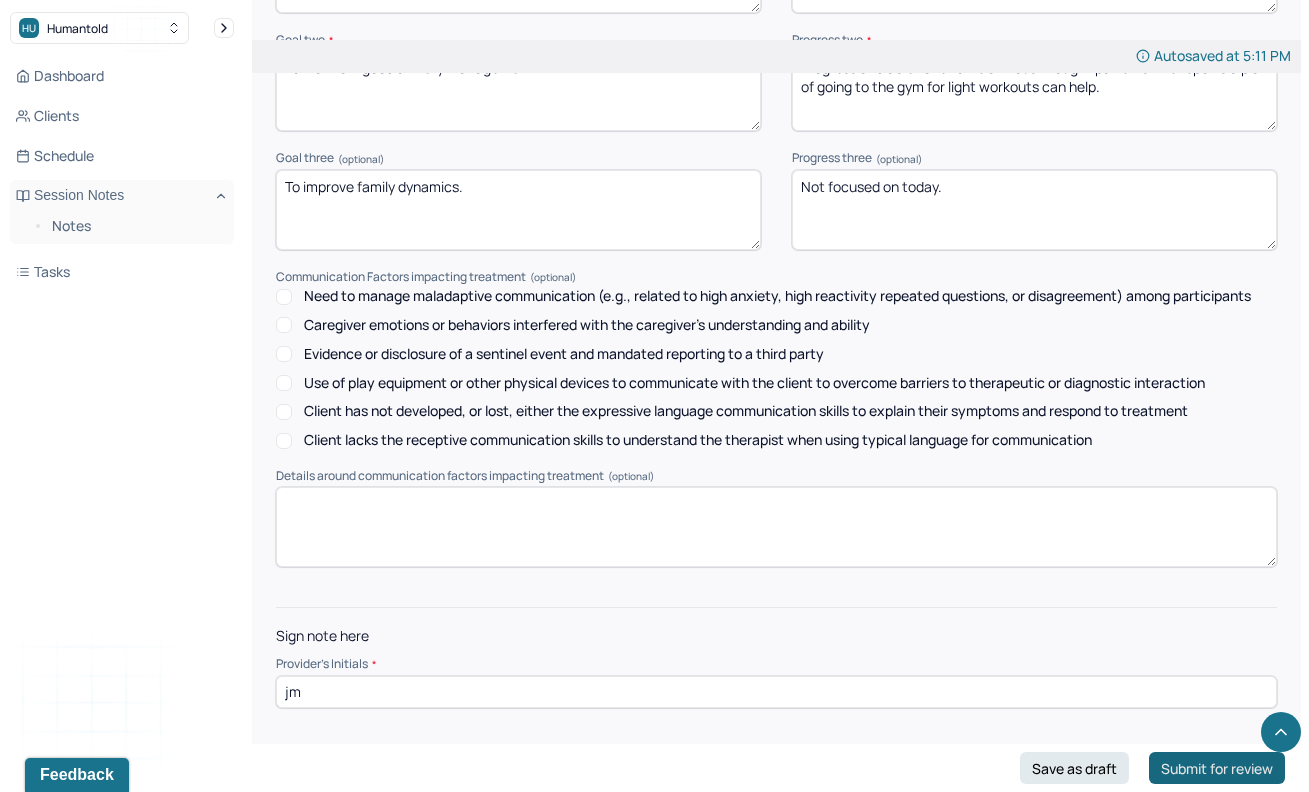 type on "jm" 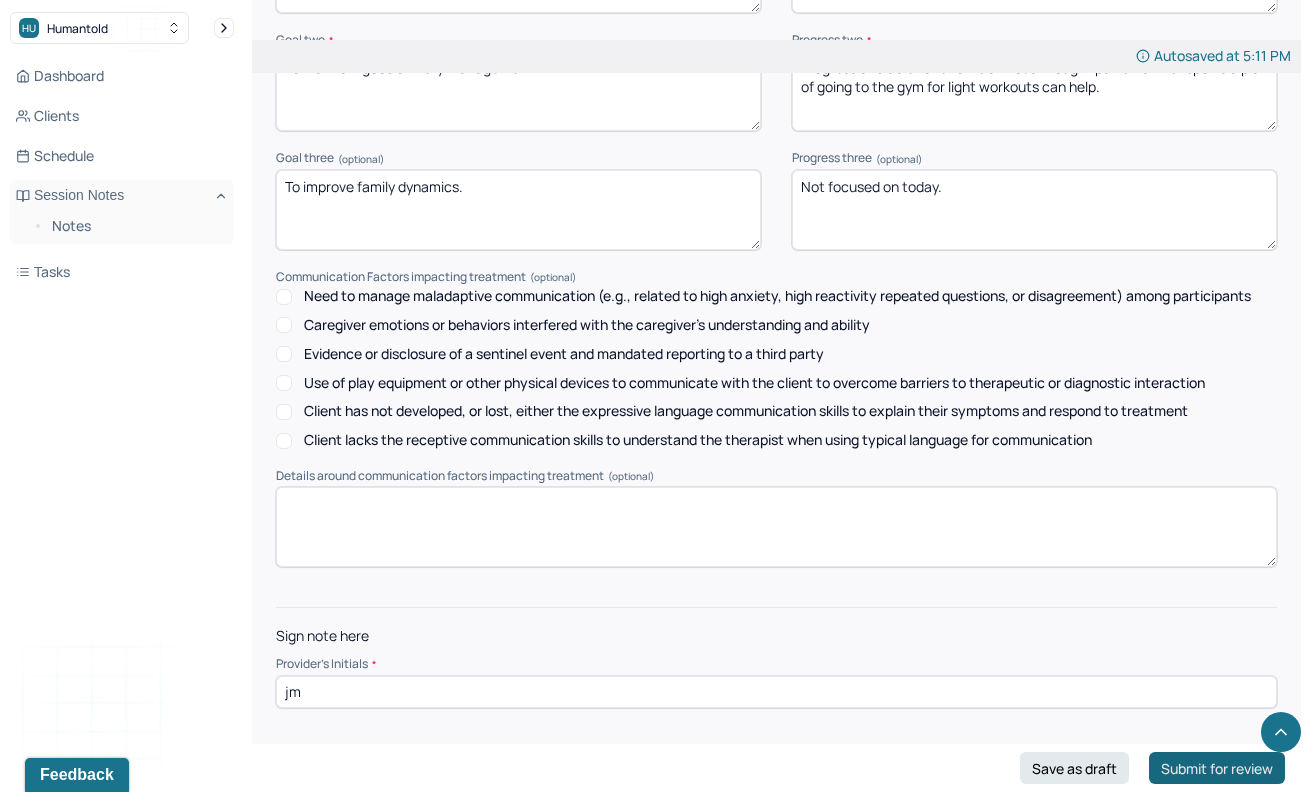 click on "Submit for review" at bounding box center (1217, 768) 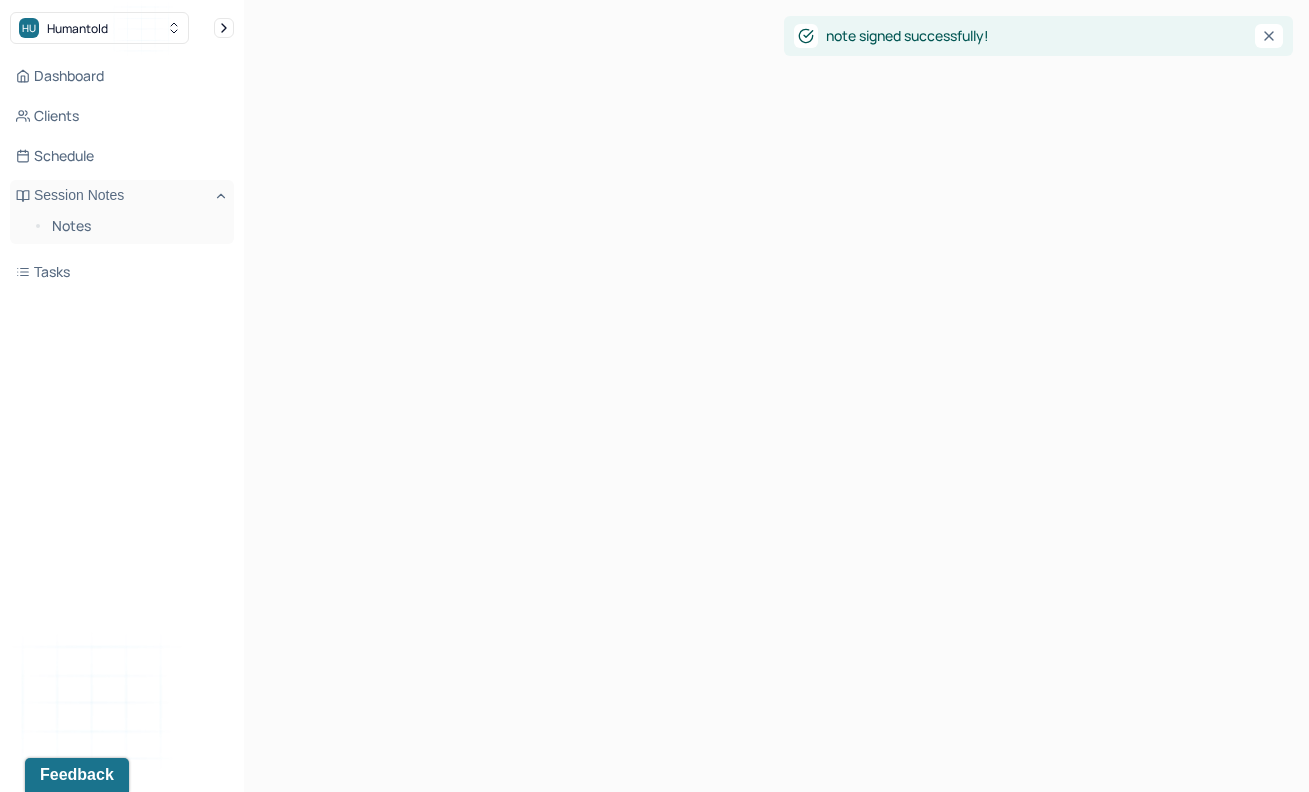 scroll, scrollTop: 0, scrollLeft: 0, axis: both 